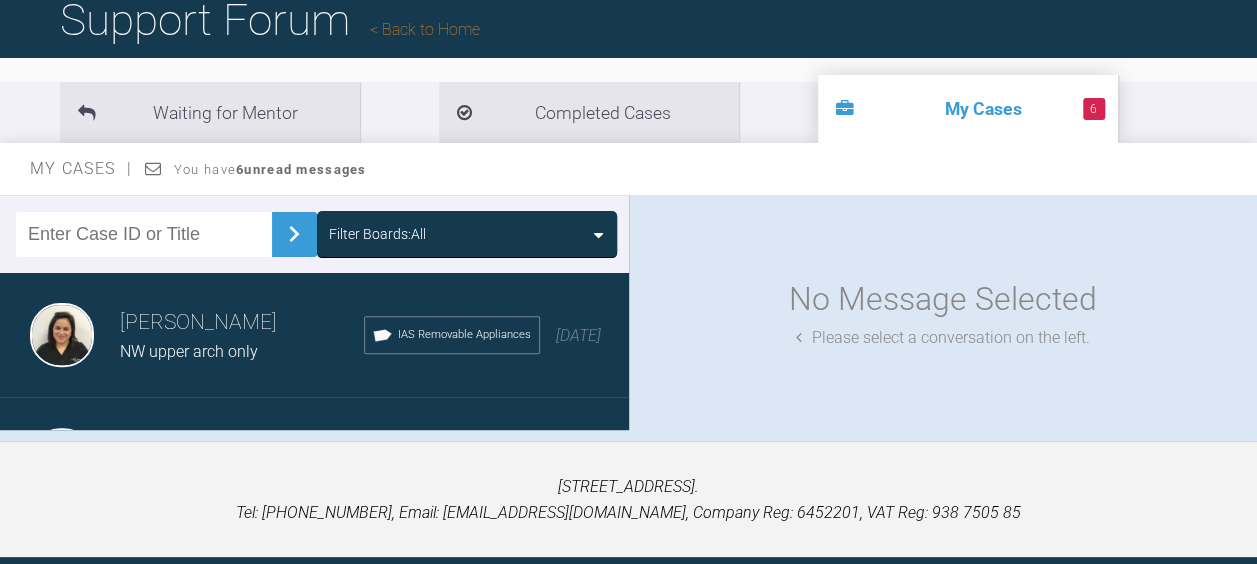 scroll, scrollTop: 161, scrollLeft: 0, axis: vertical 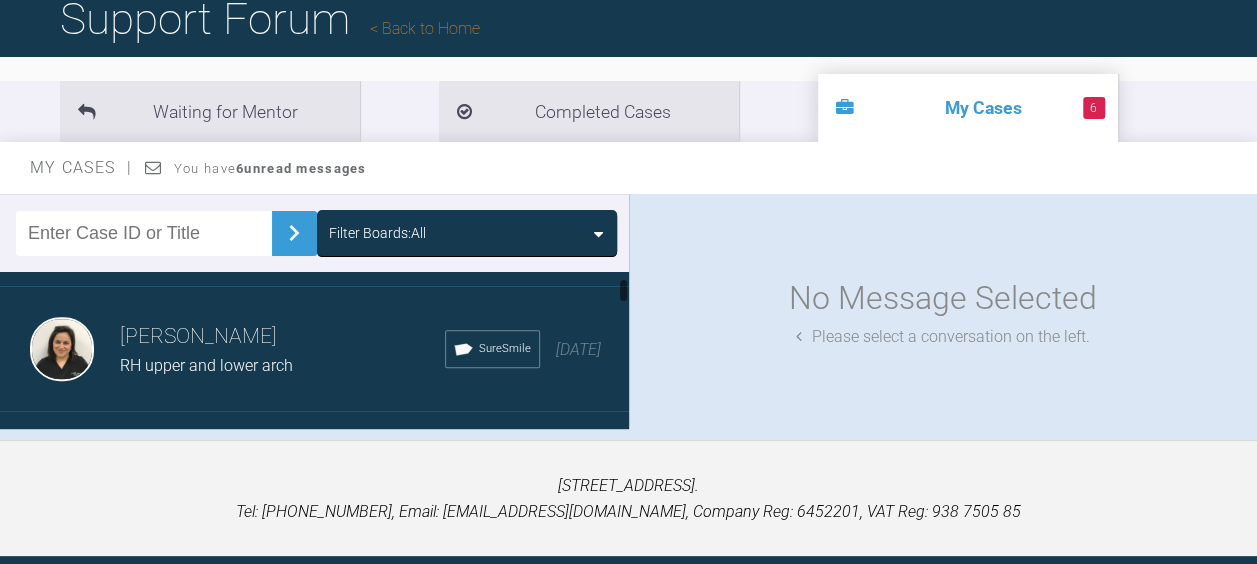 click on "[PERSON_NAME]" at bounding box center [282, 337] 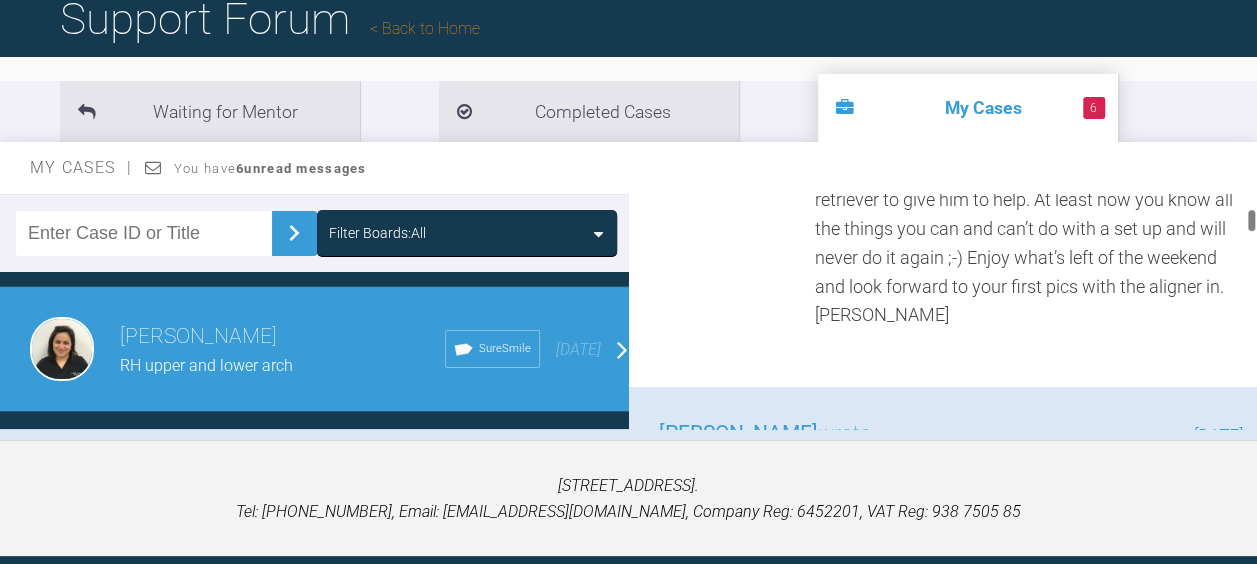 scroll, scrollTop: 947, scrollLeft: 0, axis: vertical 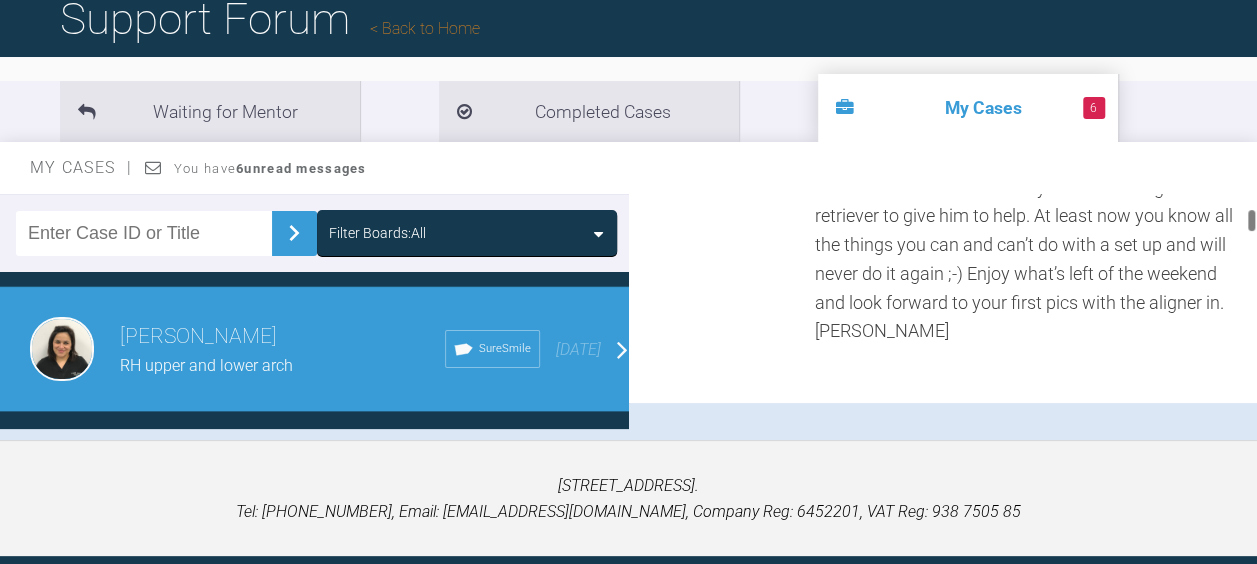 click on "Reply" at bounding box center (781, -103) 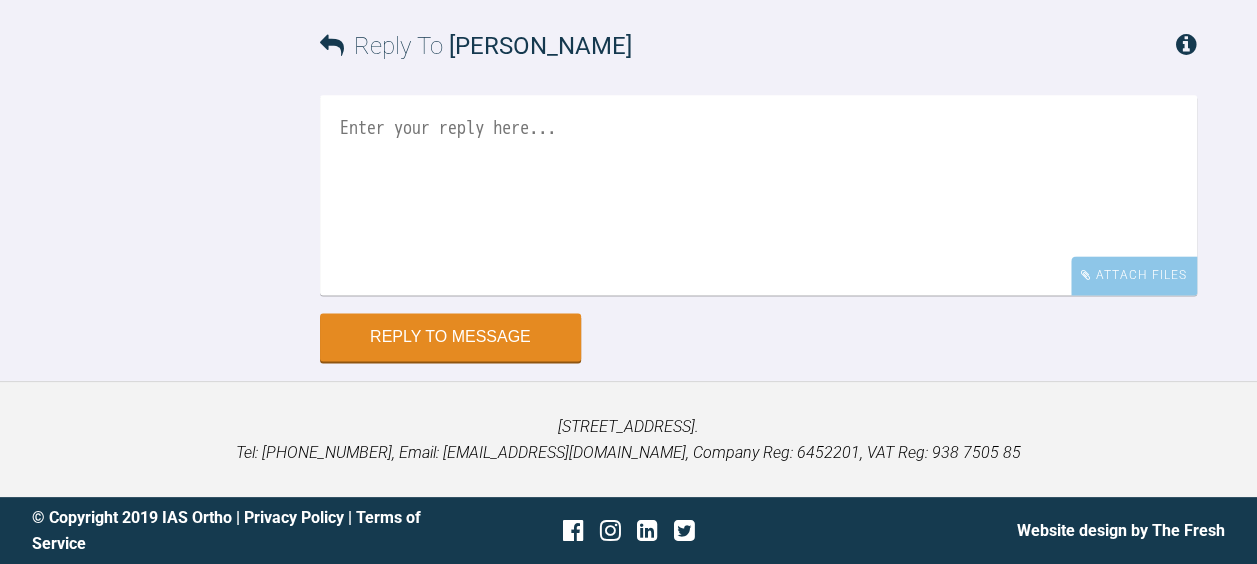 scroll, scrollTop: 17350, scrollLeft: 0, axis: vertical 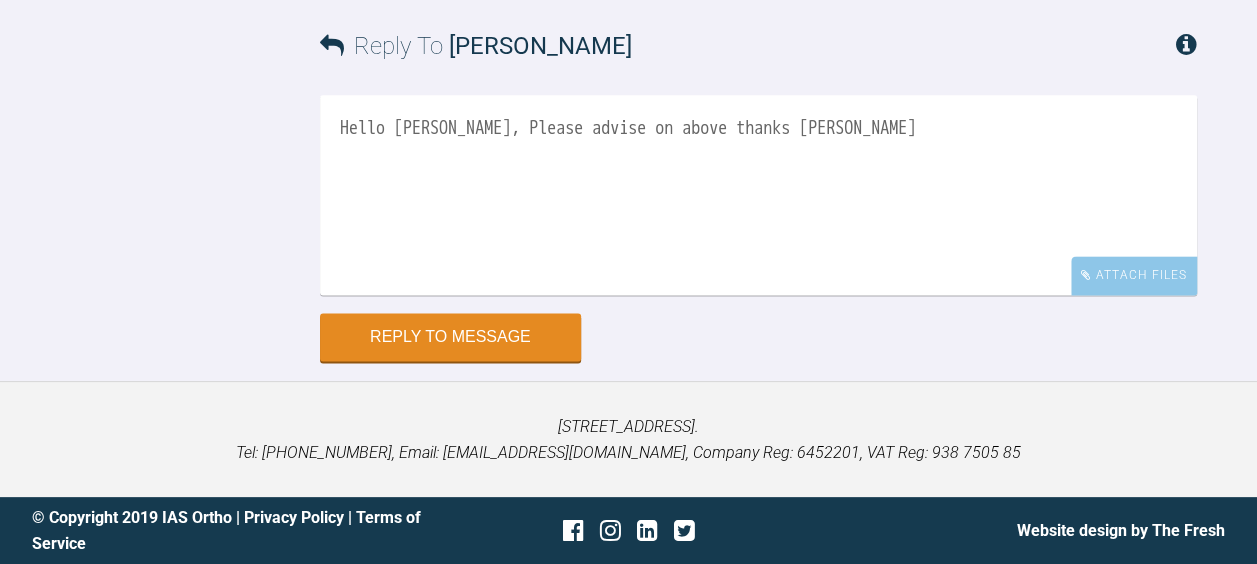 type on "Hello [PERSON_NAME], Please advise on above thanks [PERSON_NAME]" 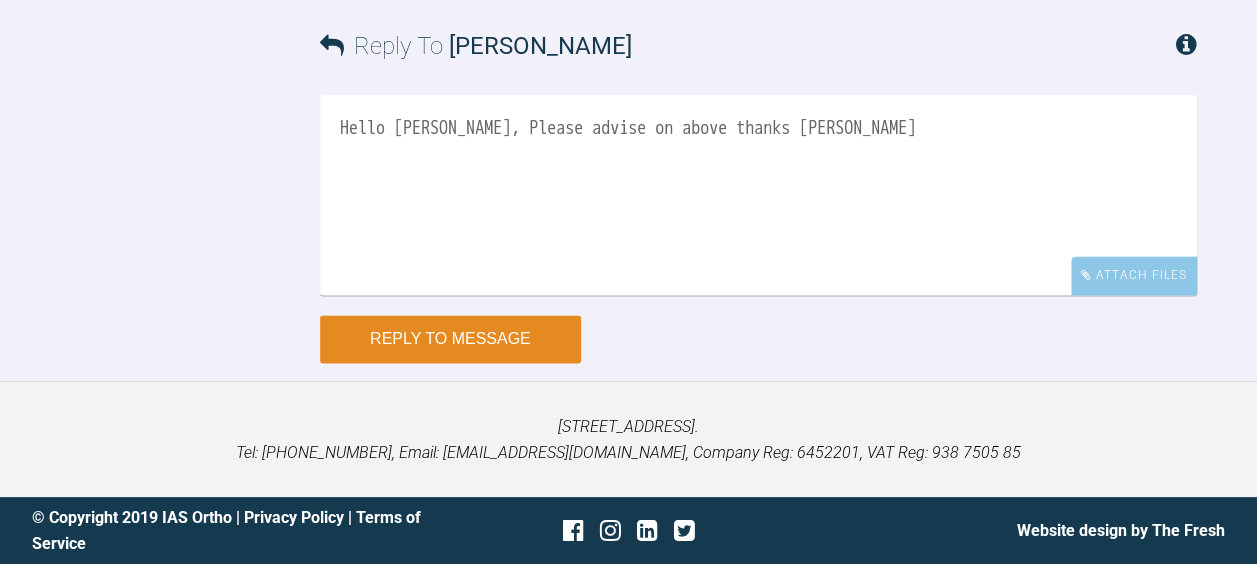 click on "Reply to Message" at bounding box center (450, 339) 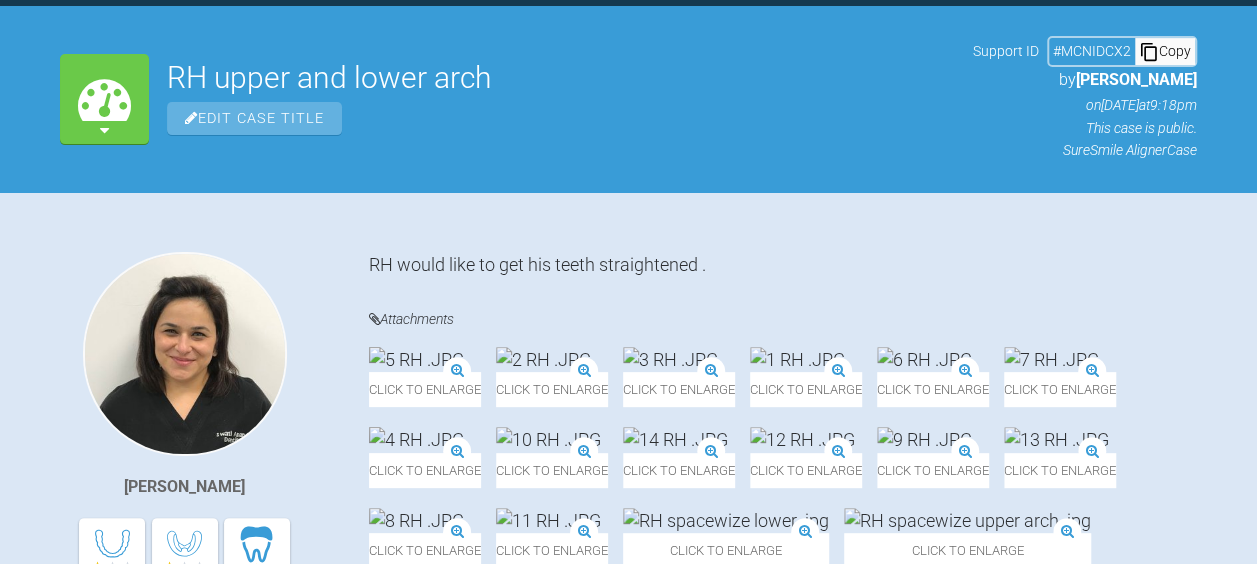 scroll, scrollTop: 0, scrollLeft: 0, axis: both 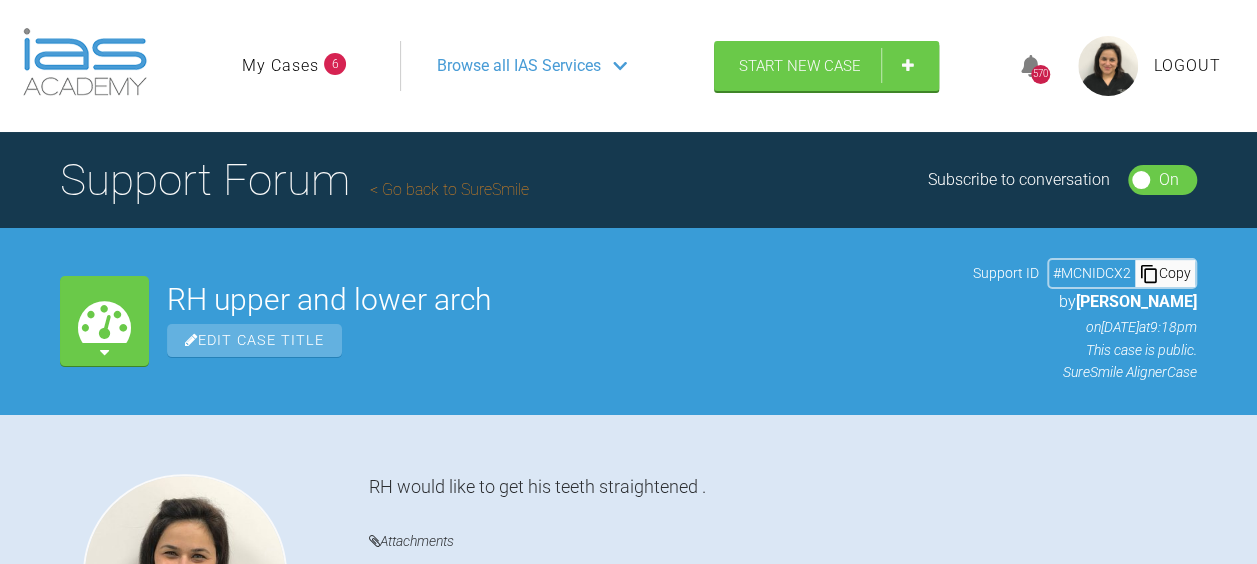 click on "Browse all IAS Services" at bounding box center [548, 66] 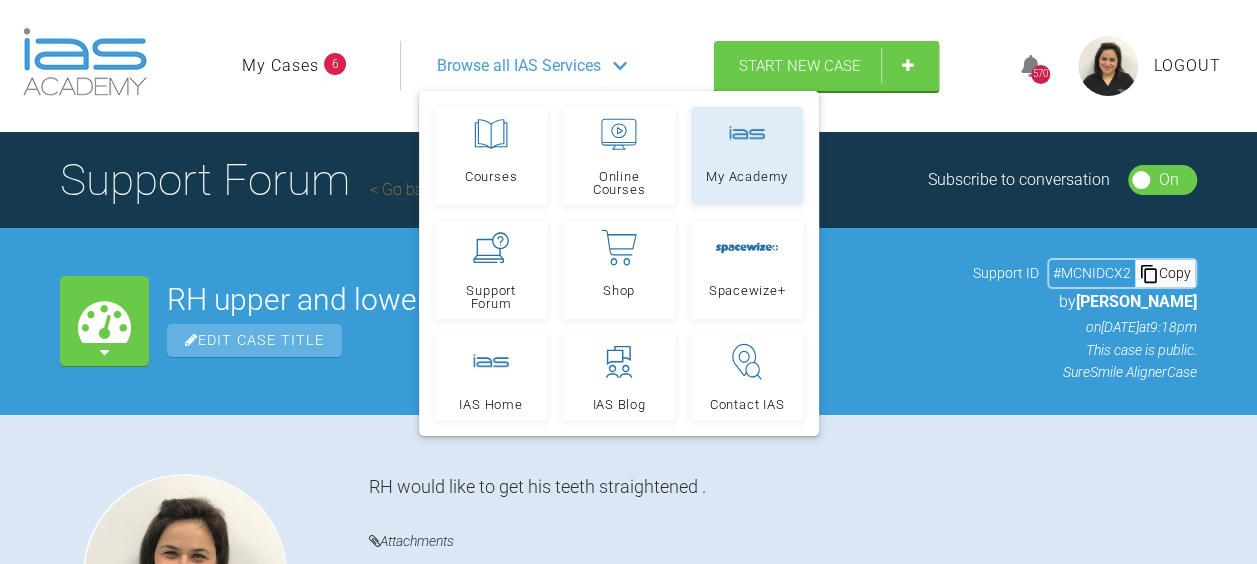 click on "My Academy" at bounding box center [747, 156] 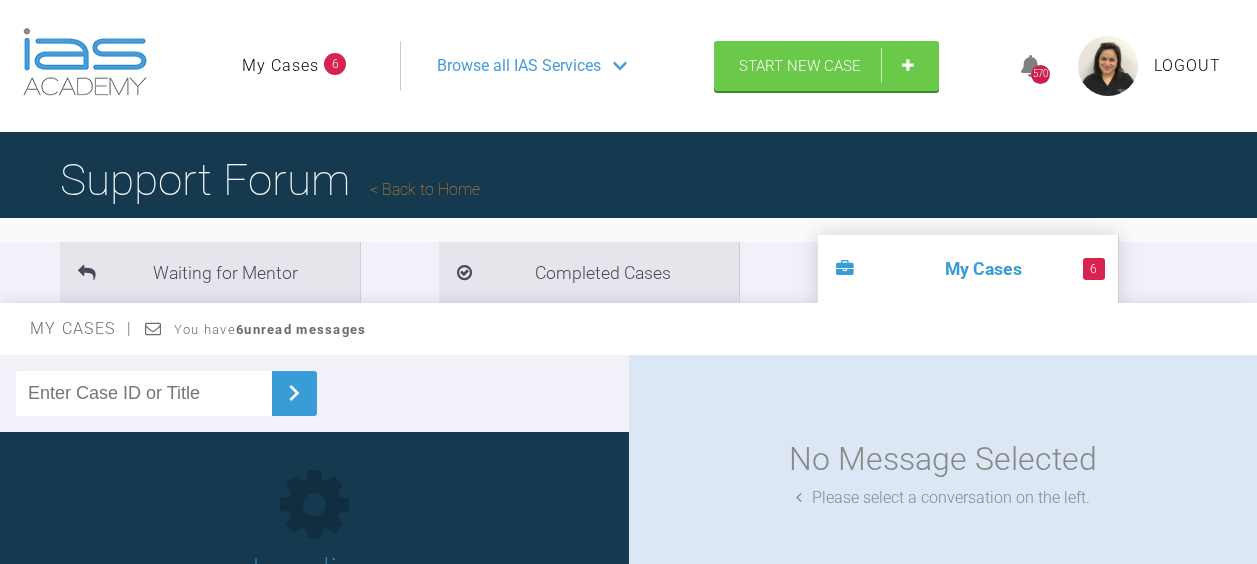 scroll, scrollTop: 0, scrollLeft: 0, axis: both 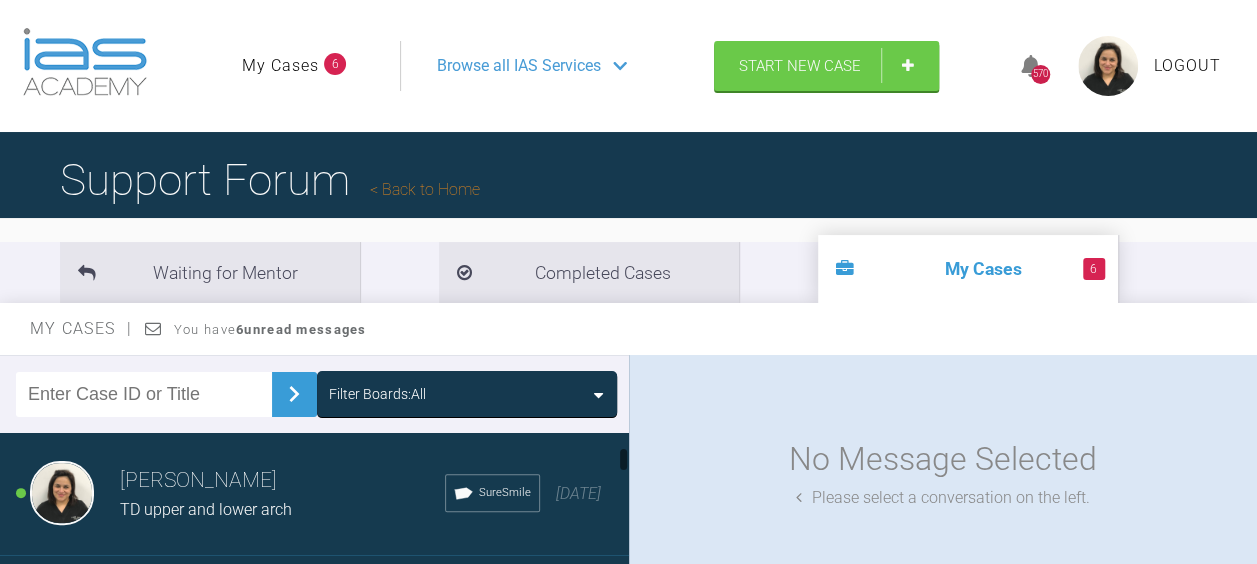 click on "TD upper and lower arch" at bounding box center (206, 509) 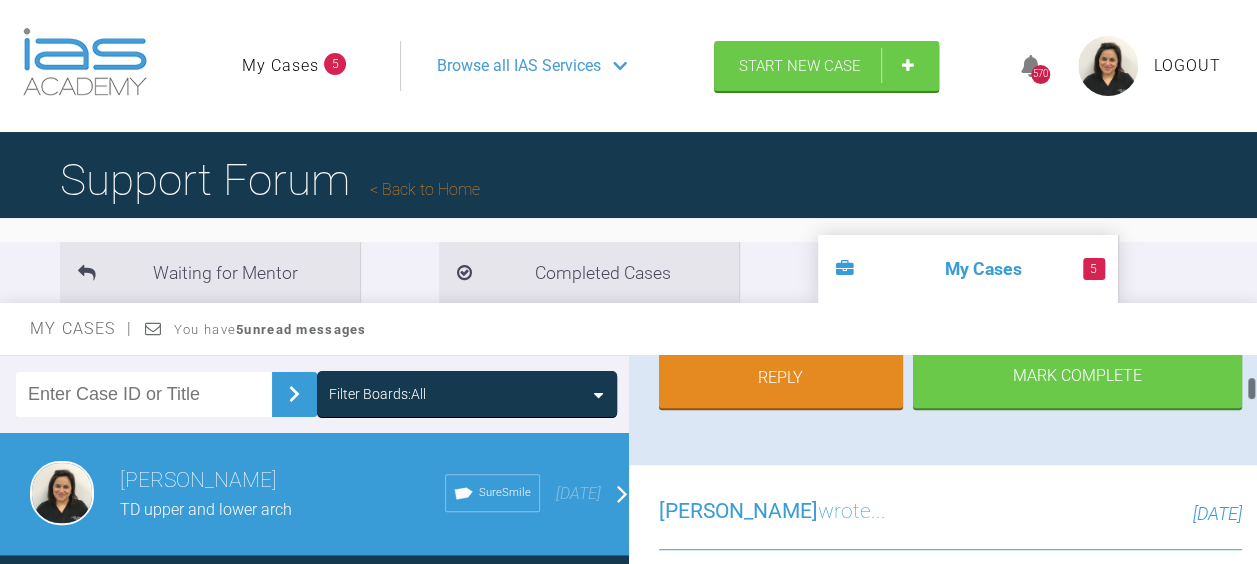 scroll, scrollTop: 668, scrollLeft: 0, axis: vertical 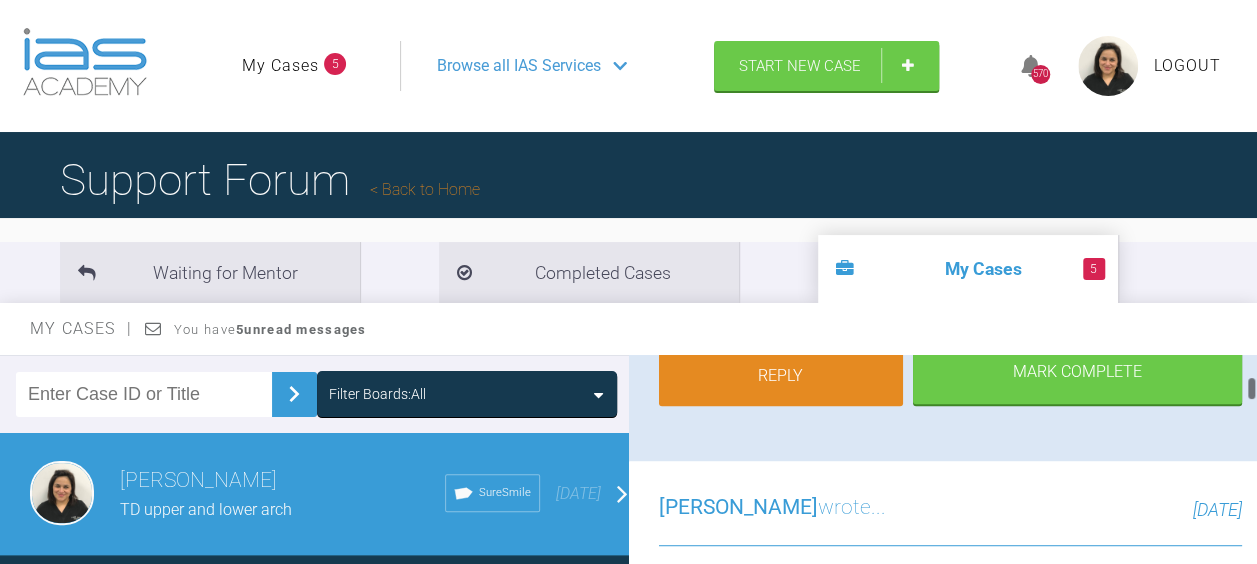 click on "Reply" at bounding box center (781, 376) 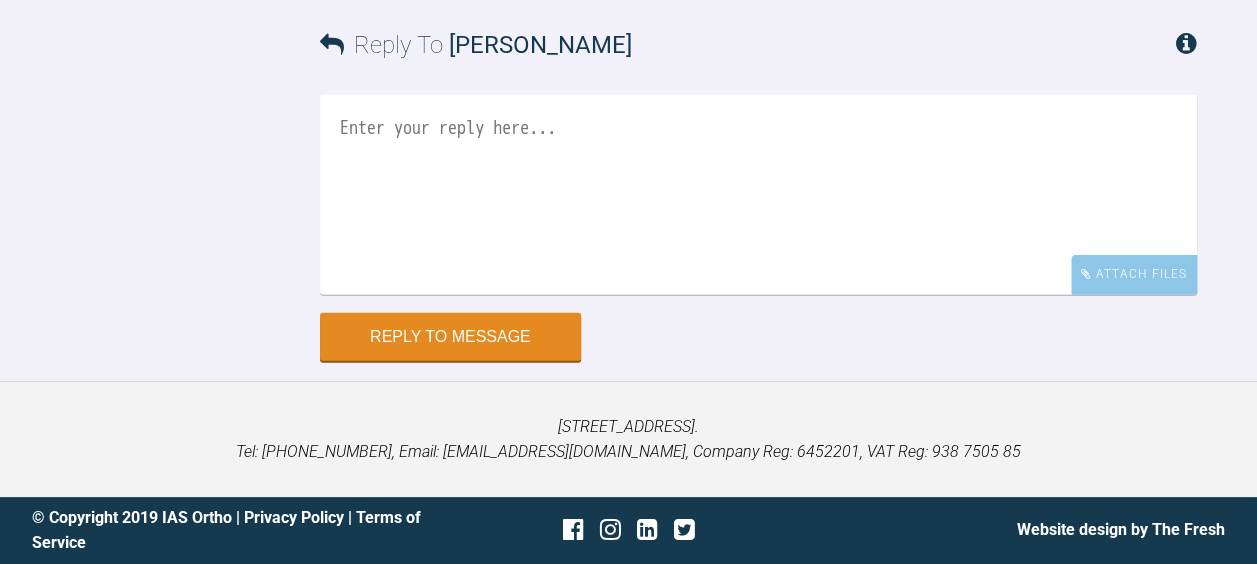 scroll, scrollTop: 7512, scrollLeft: 0, axis: vertical 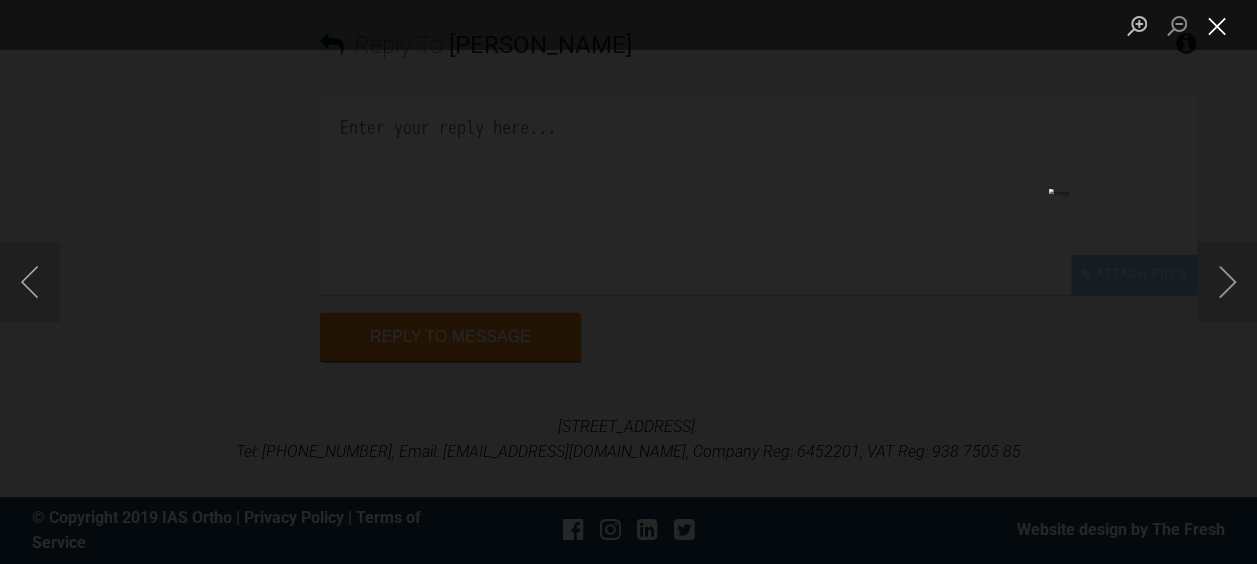 click at bounding box center [1217, 25] 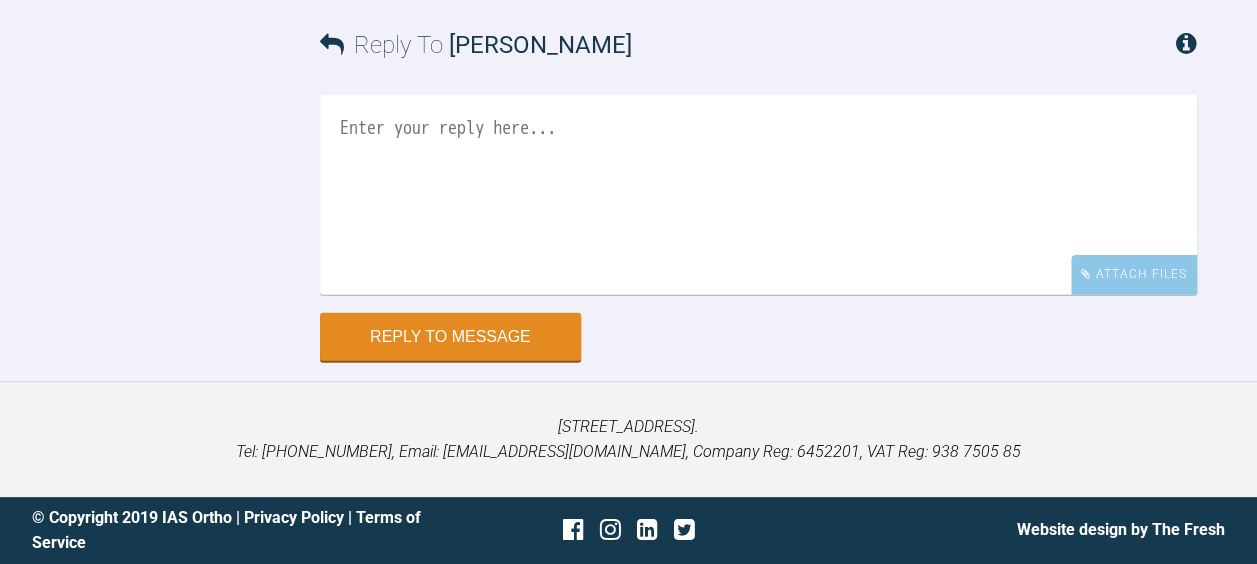 scroll, scrollTop: 7594, scrollLeft: 0, axis: vertical 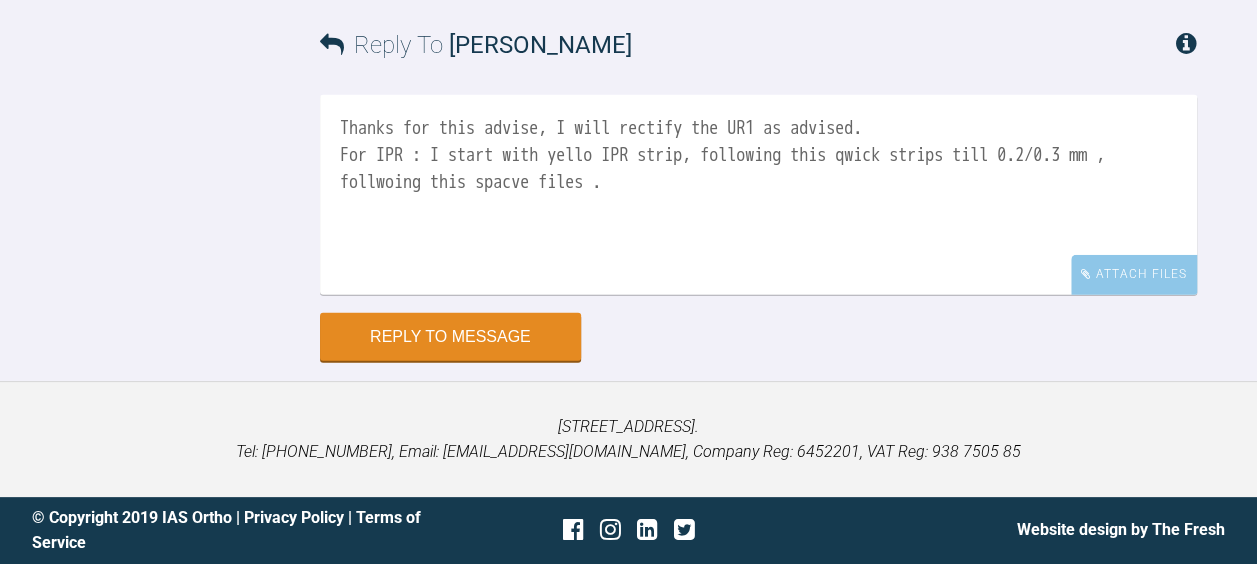 click on "Thanks for this advise, I will rectify the UR1 as advised.
For IPR : I start with yello IPR strip, following this qwick strips till 0.2/0.3 mm , follwoing this spacve files ." at bounding box center [758, 195] 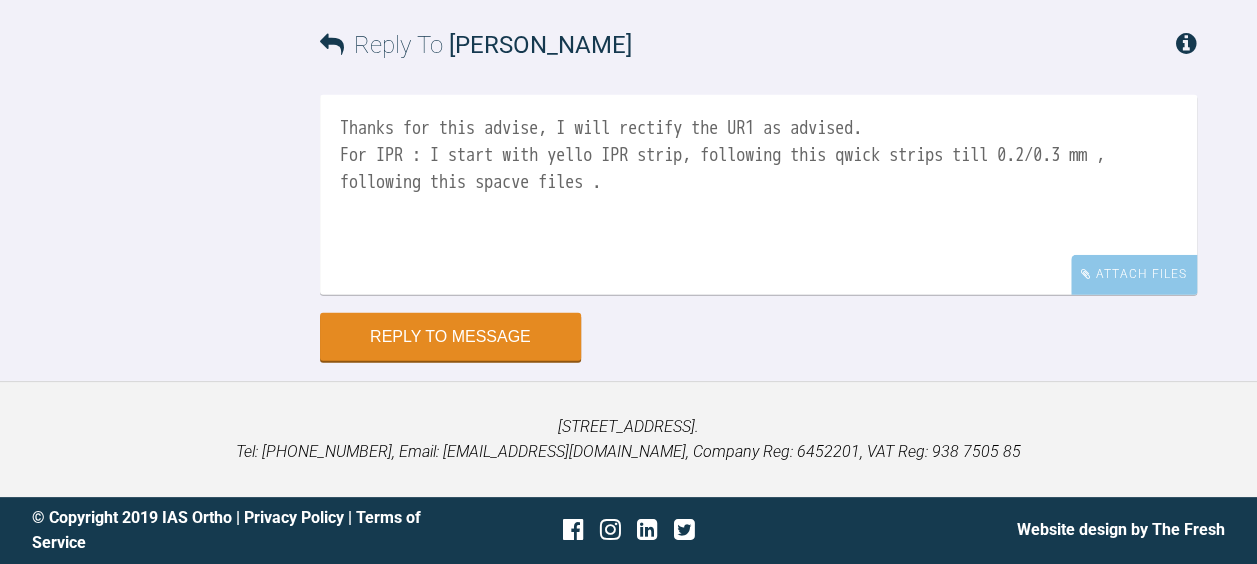 click on "Thanks for this advise, I will rectify the UR1 as advised.
For IPR : I start with yello IPR strip, following this qwick strips till 0.2/0.3 mm , following this spacve files ." at bounding box center [758, 195] 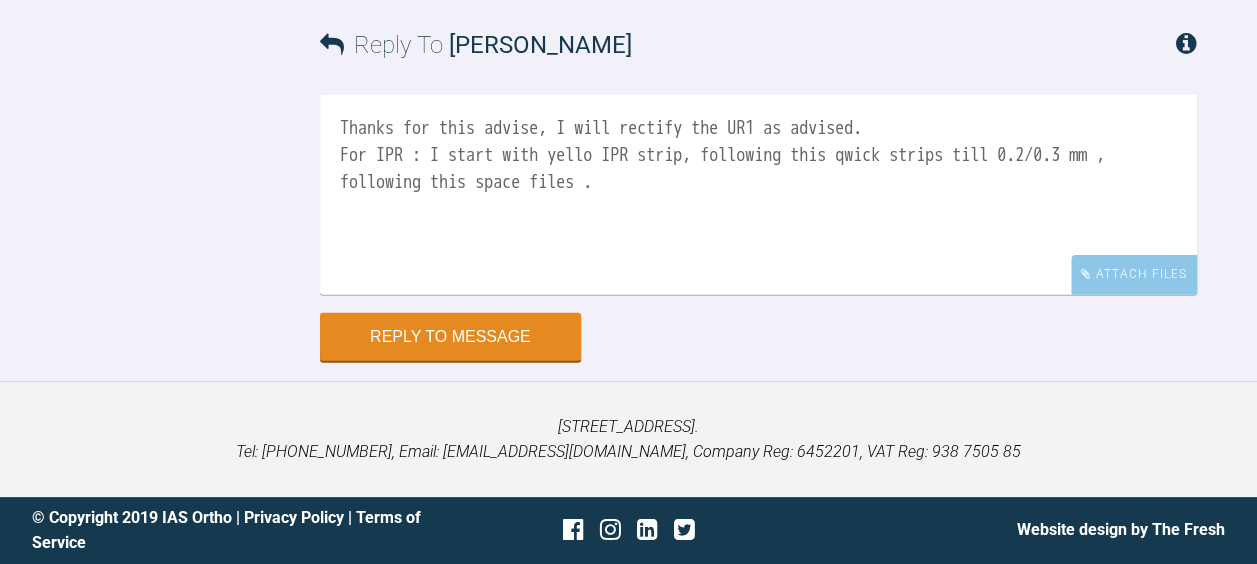 click on "Thanks for this advise, I will rectify the UR1 as advised.
For IPR : I start with yello IPR strip, following this qwick strips till 0.2/0.3 mm , following this space files ." at bounding box center [758, 195] 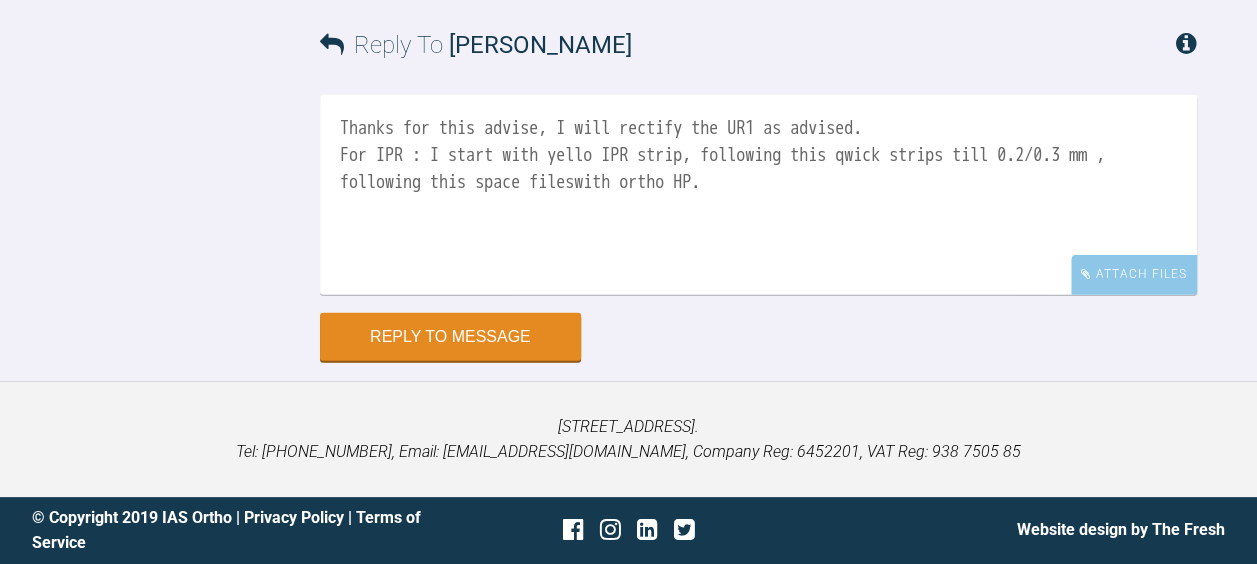 click on "Thanks for this advise, I will rectify the UR1 as advised.
For IPR : I start with yello IPR strip, following this qwick strips till 0.2/0.3 mm , following this space fileswith ortho HP." at bounding box center (758, 195) 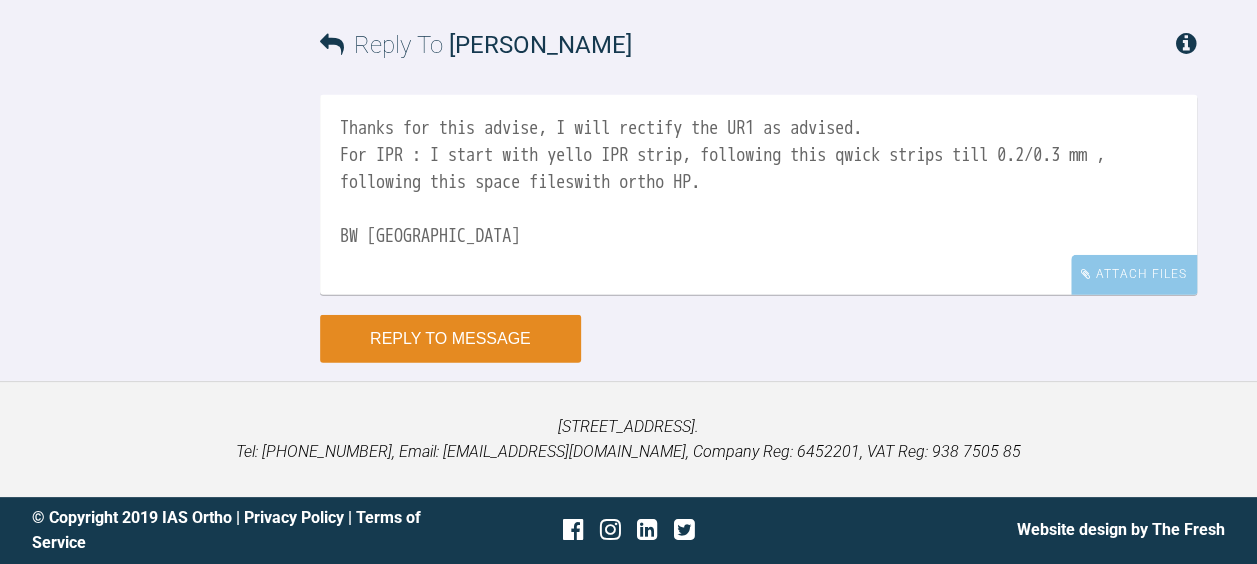 type on "Thanks for this advise, I will rectify the UR1 as advised.
For IPR : I start with yello IPR strip, following this qwick strips till 0.2/0.3 mm , following this space fileswith ortho HP.
BW Swati" 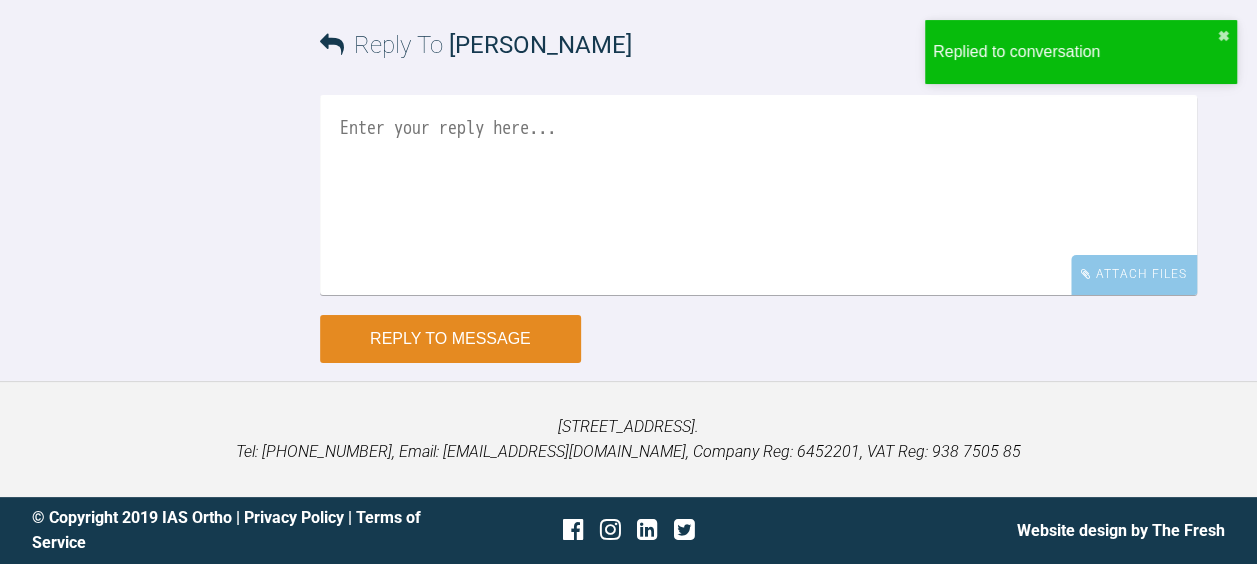 scroll, scrollTop: 8092, scrollLeft: 0, axis: vertical 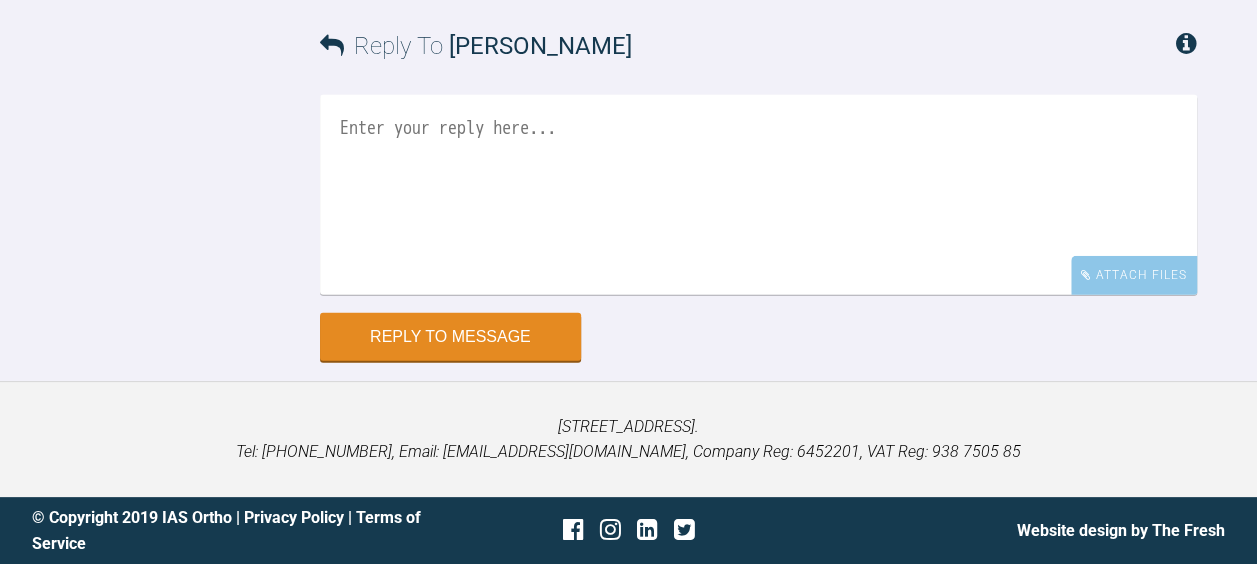 click at bounding box center [758, 195] 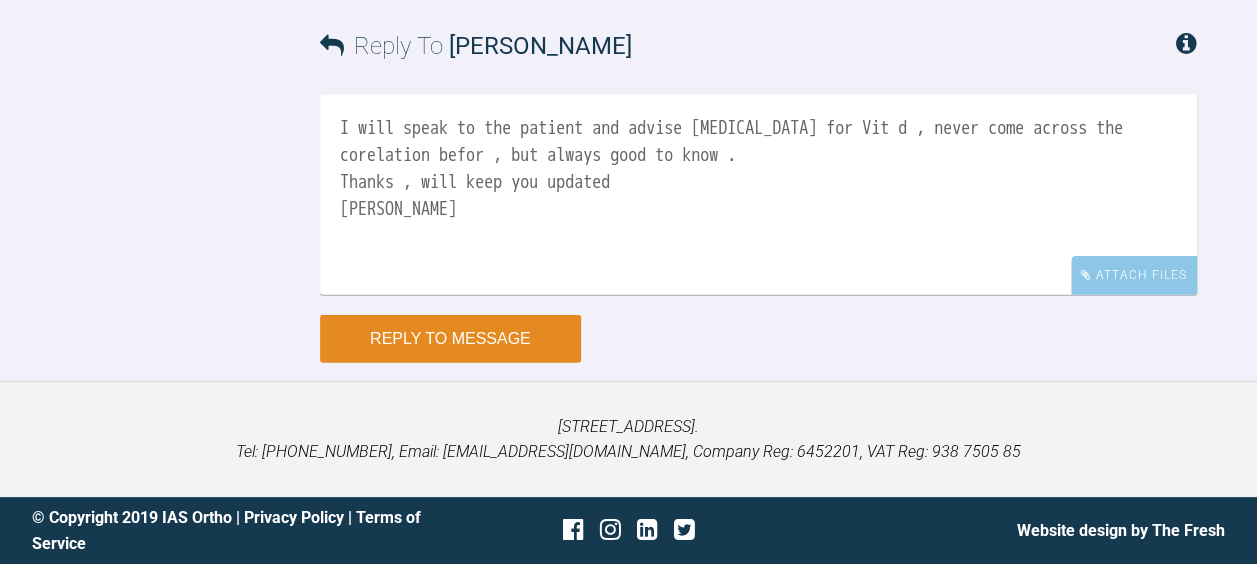 type on "I will speak to the patient and advise Blood test for Vit d , never come across the corelation befor , but always good to know .
Thanks , will keep you updated
REgards Swati" 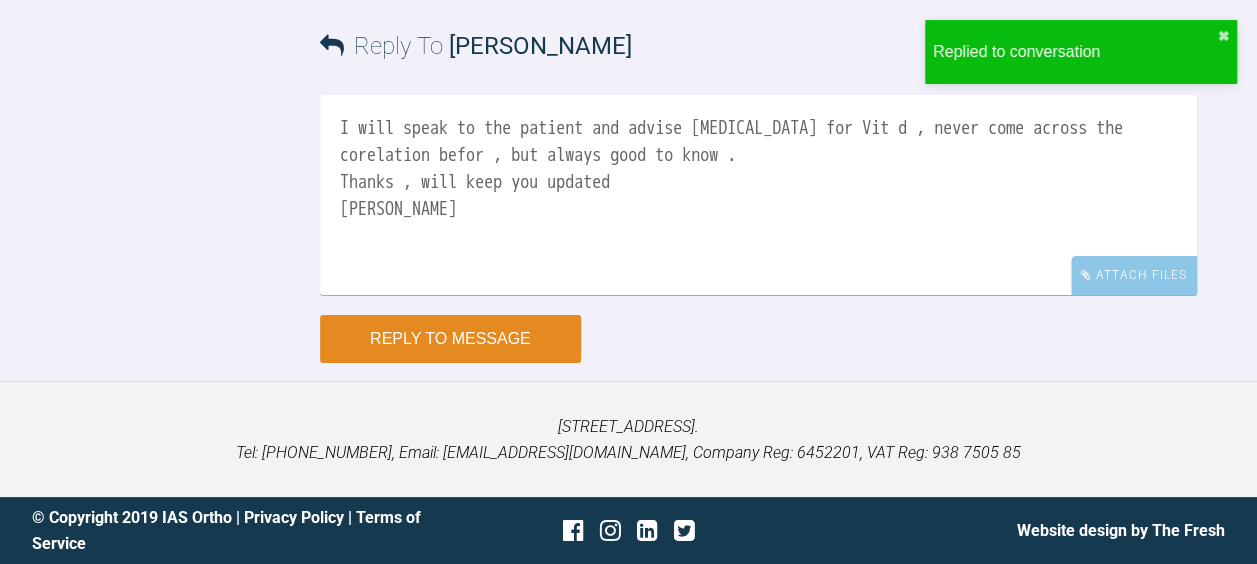 scroll, scrollTop: 26040, scrollLeft: 0, axis: vertical 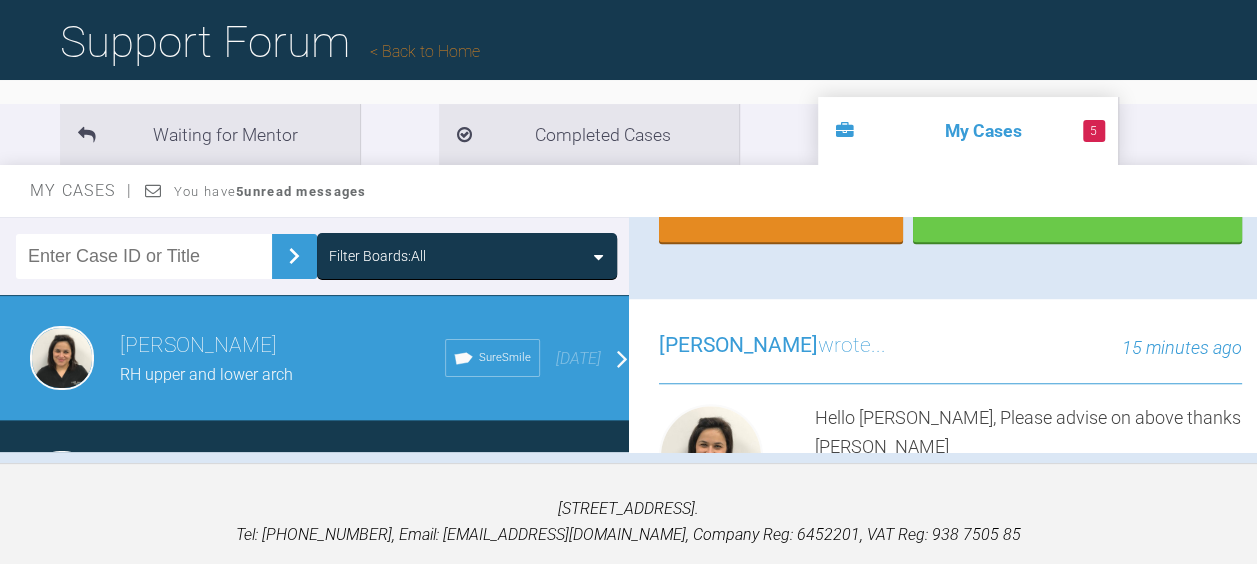 click at bounding box center [791, 117] 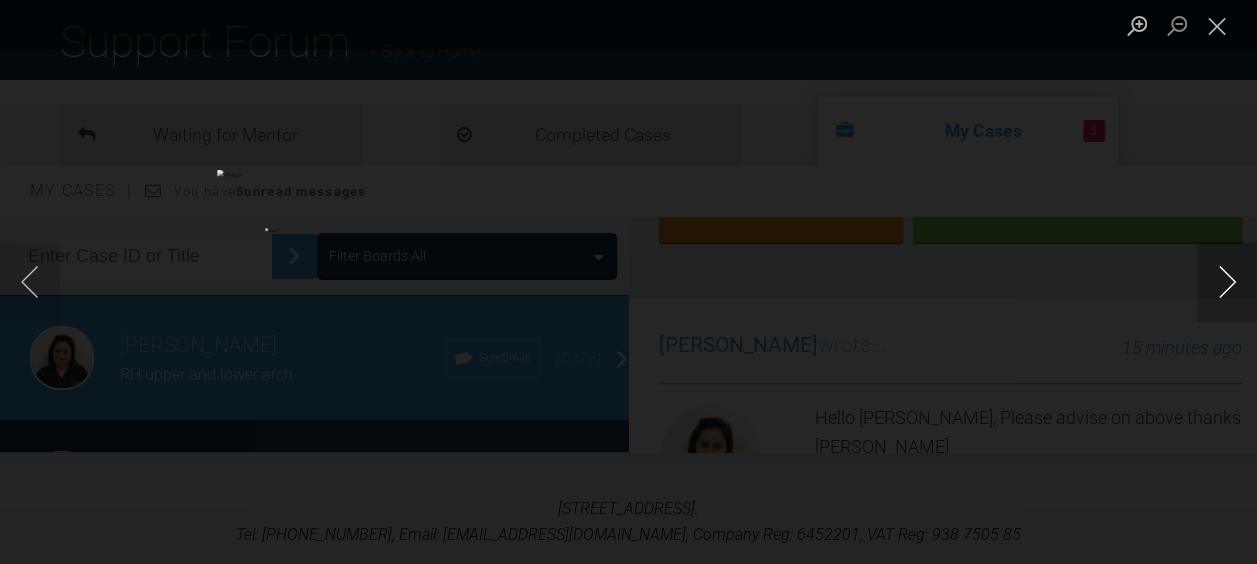 click at bounding box center (1227, 282) 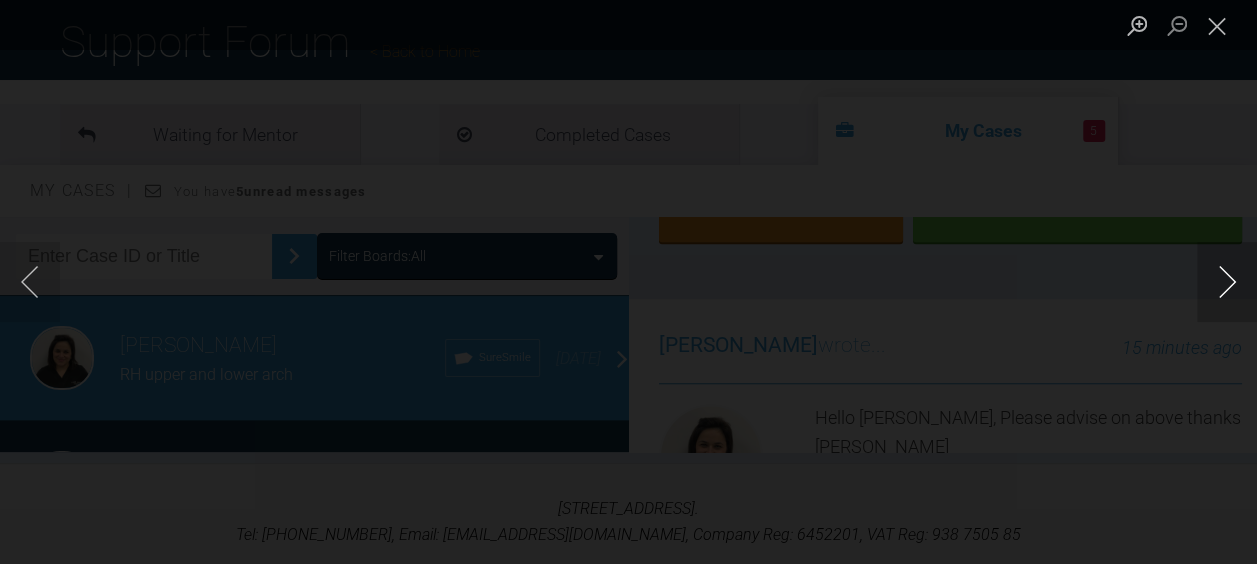 click at bounding box center (1227, 282) 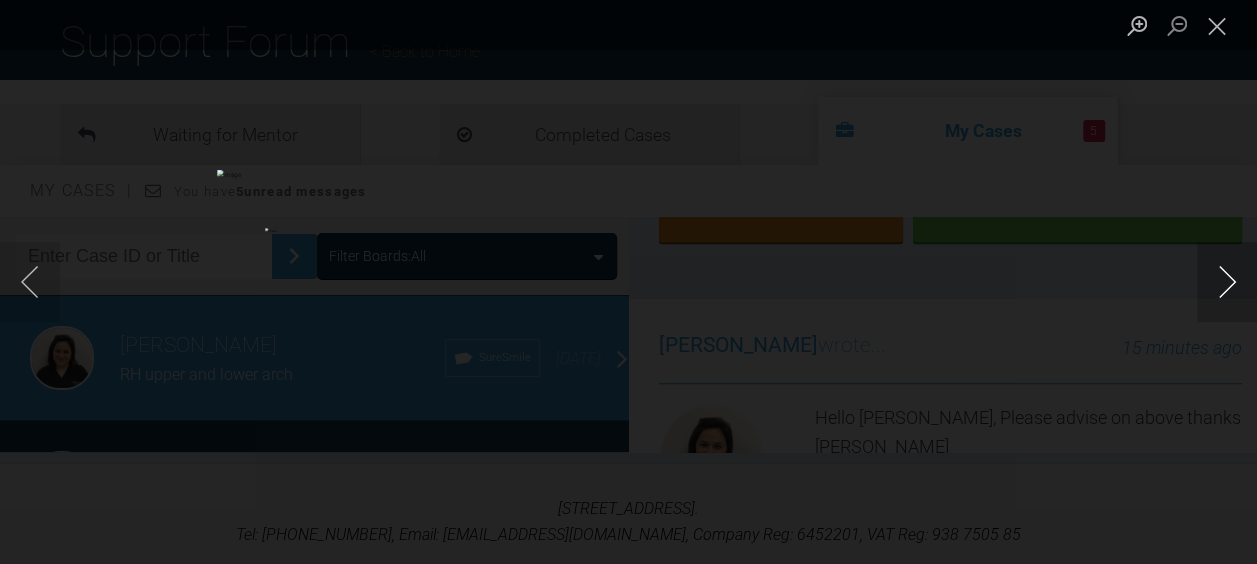click at bounding box center (1227, 282) 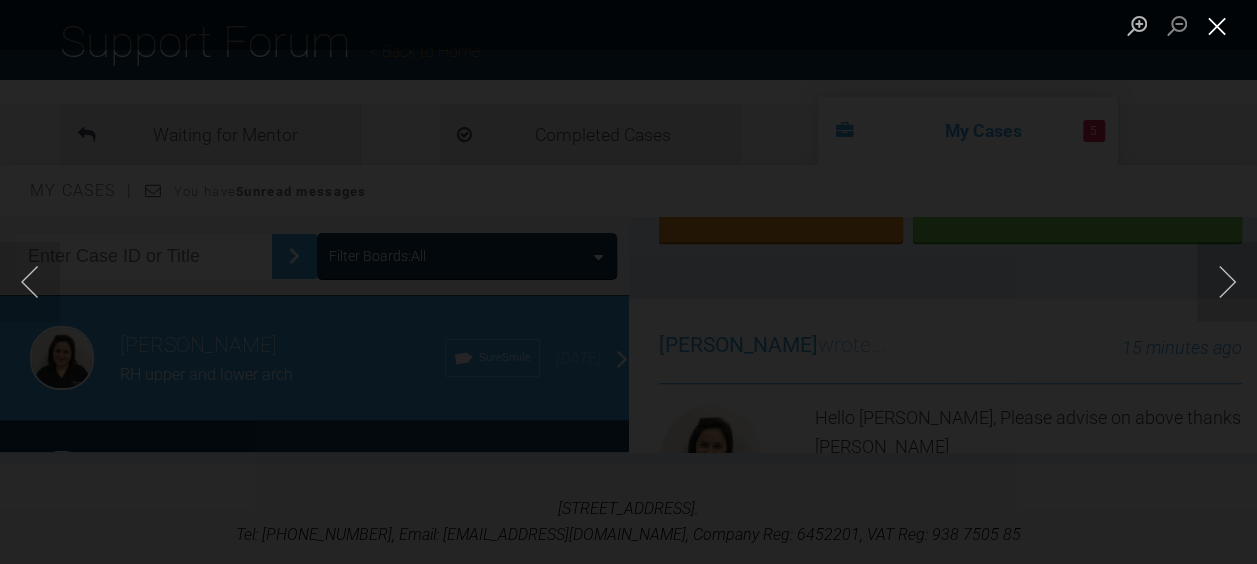 click at bounding box center (1217, 25) 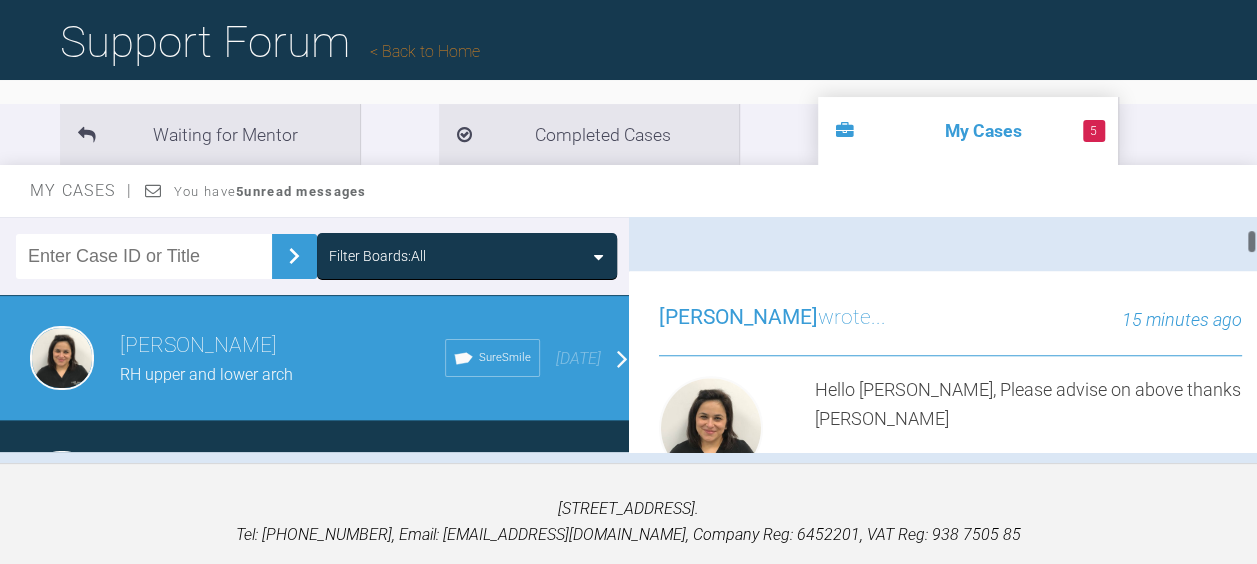 scroll, scrollTop: 861, scrollLeft: 0, axis: vertical 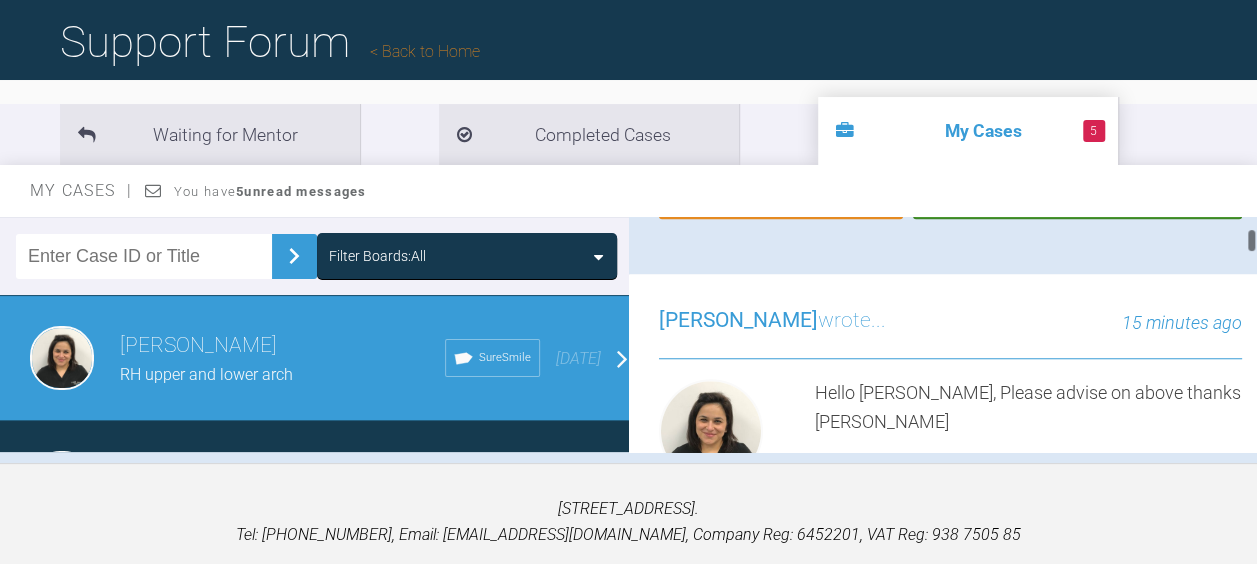 click on "Reply" at bounding box center (781, 189) 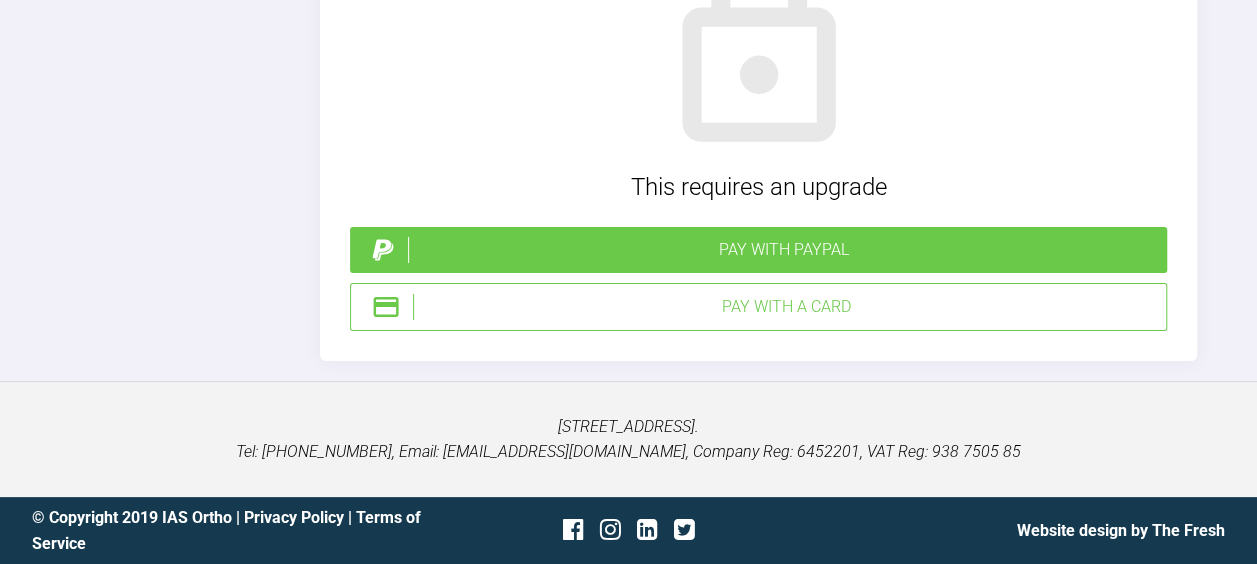 scroll, scrollTop: 19663, scrollLeft: 0, axis: vertical 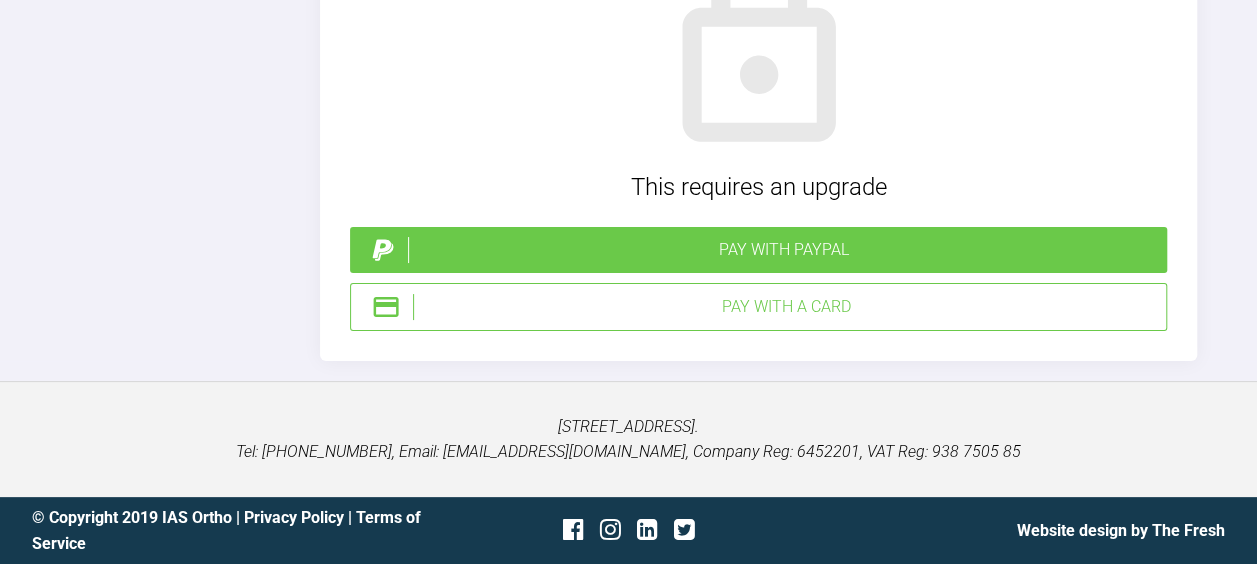click on "Pay with PayPal" at bounding box center [783, 250] 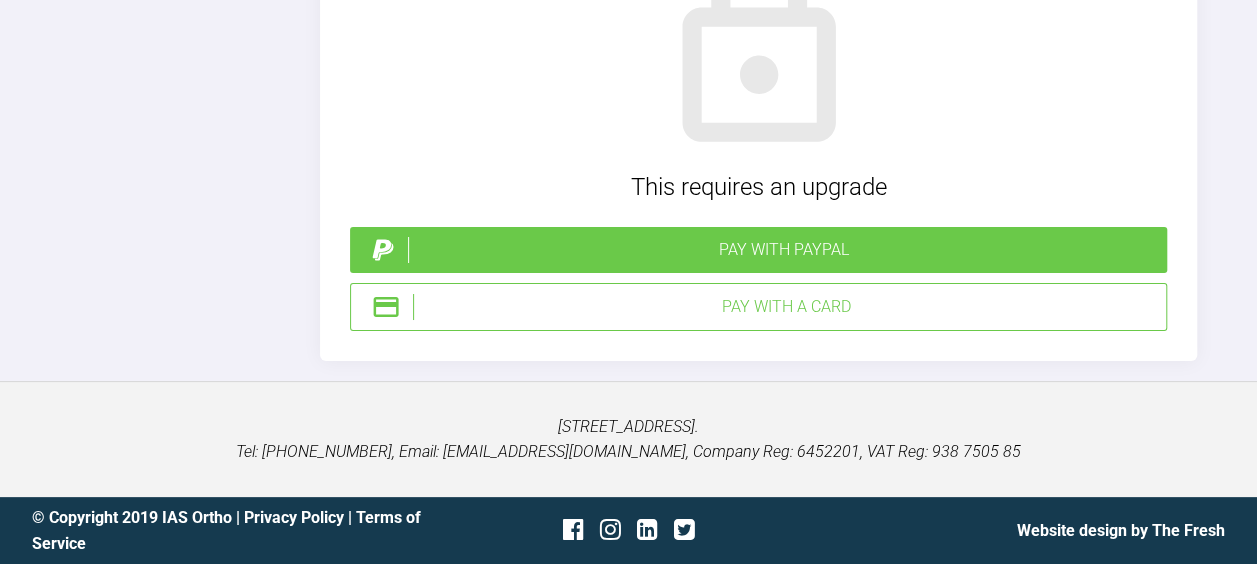 scroll, scrollTop: 19576, scrollLeft: 0, axis: vertical 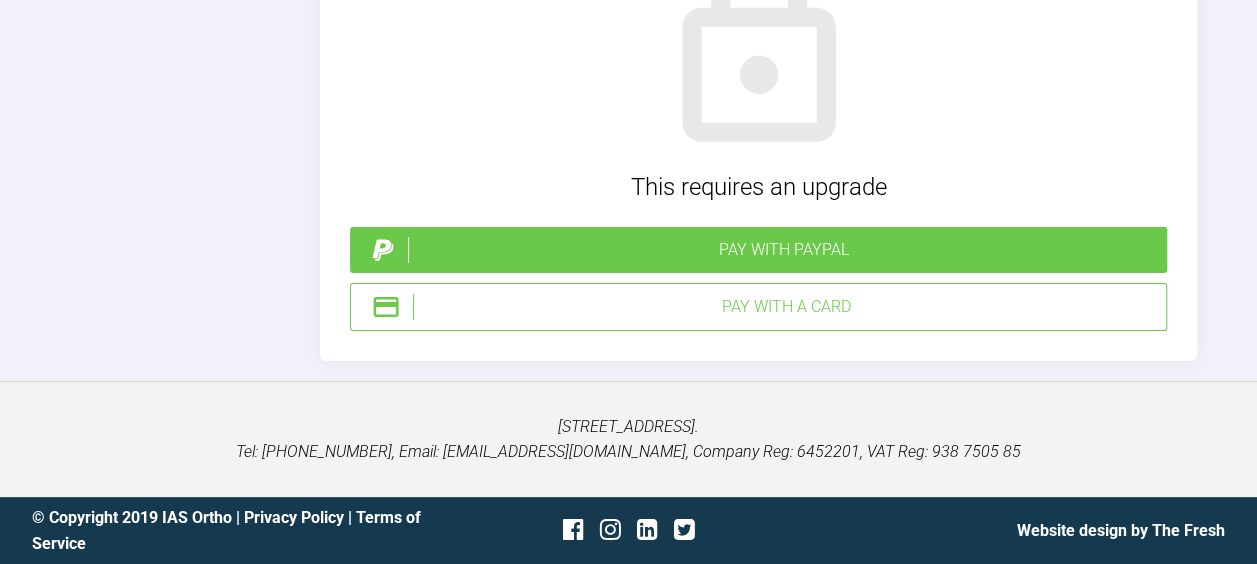 click on "Pay with a Card" at bounding box center [785, 307] 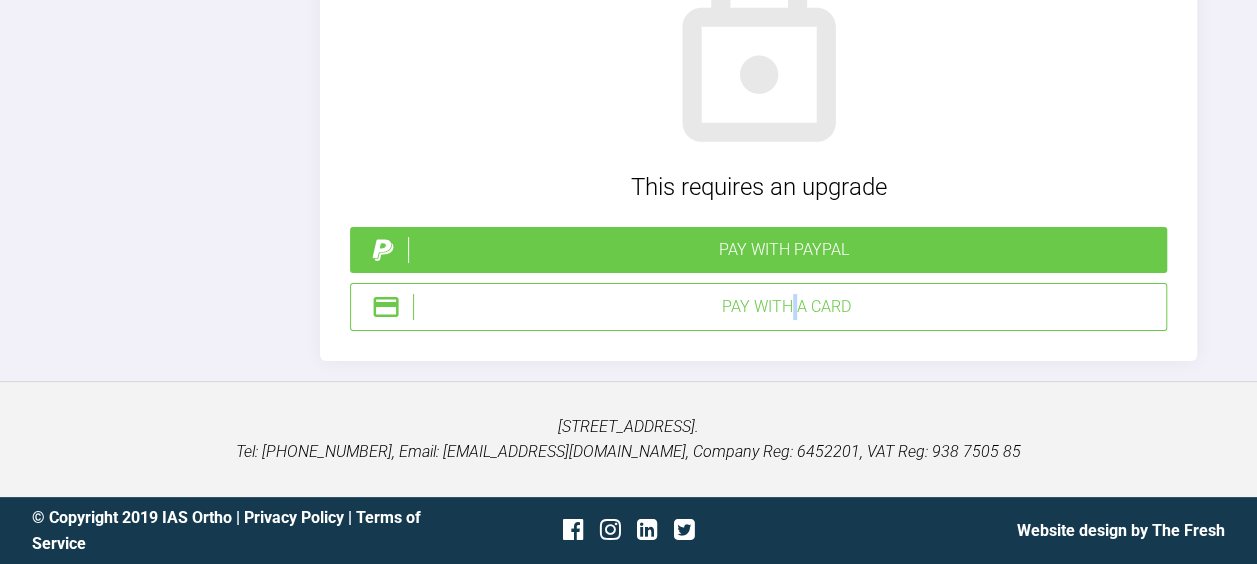 click on "Pay with a Card" at bounding box center [785, 307] 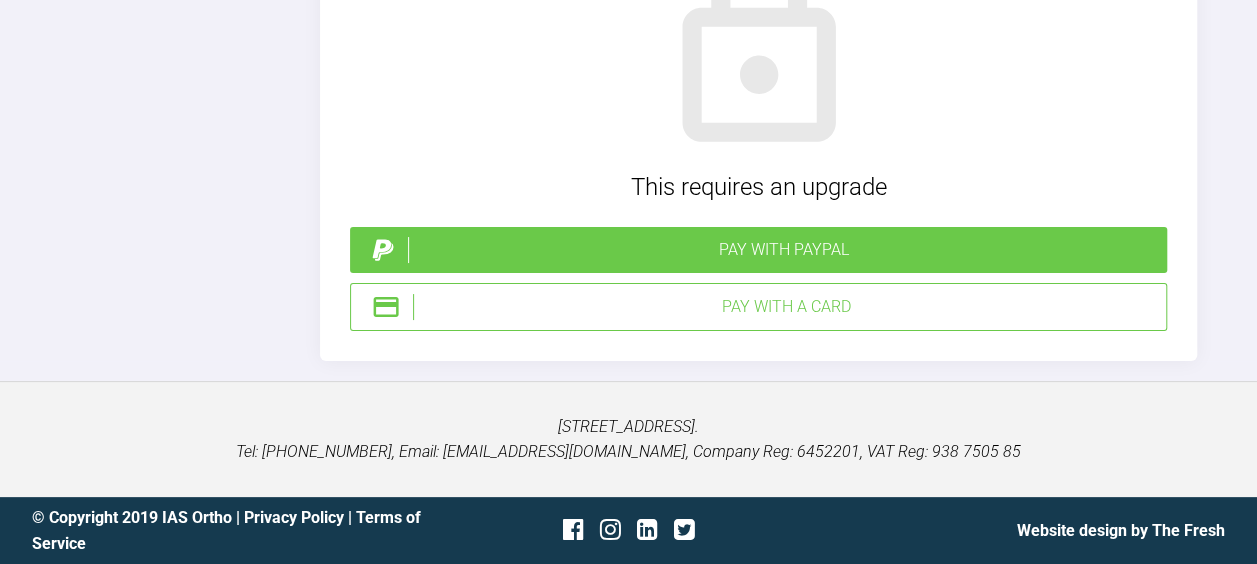 click on "£72.00" at bounding box center [391, -188] 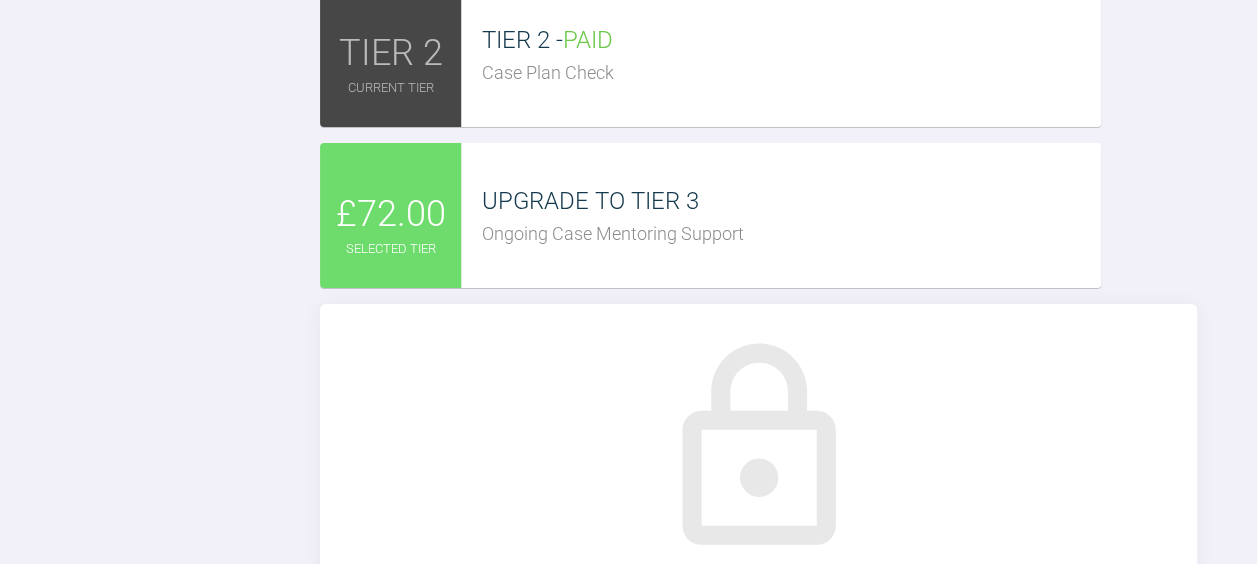 scroll, scrollTop: 18302, scrollLeft: 0, axis: vertical 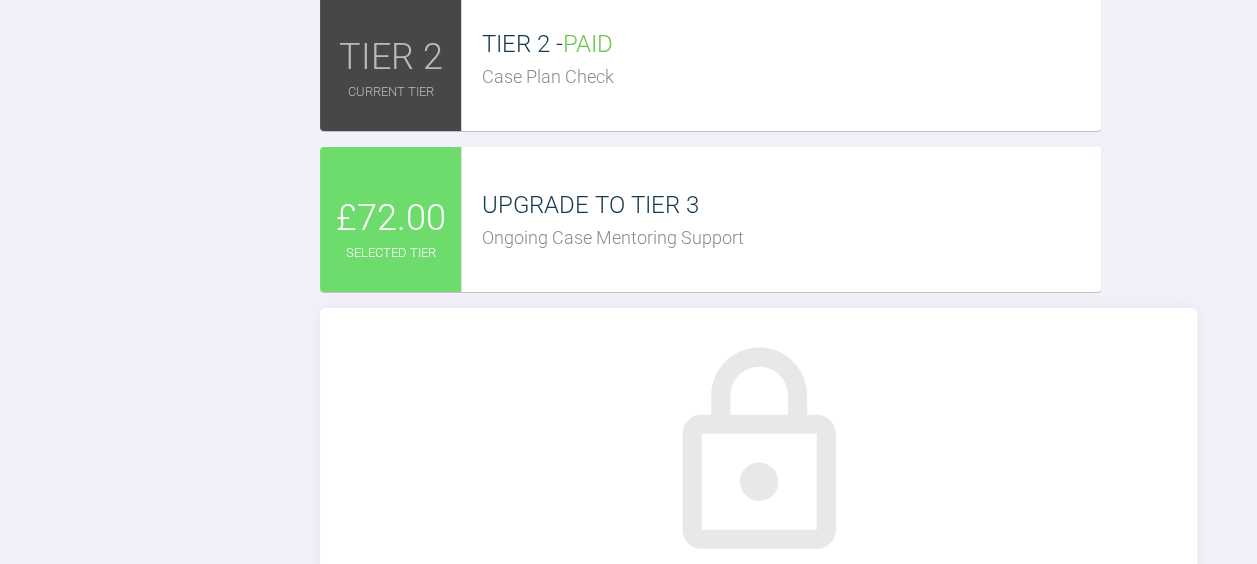 click at bounding box center (872, -745) 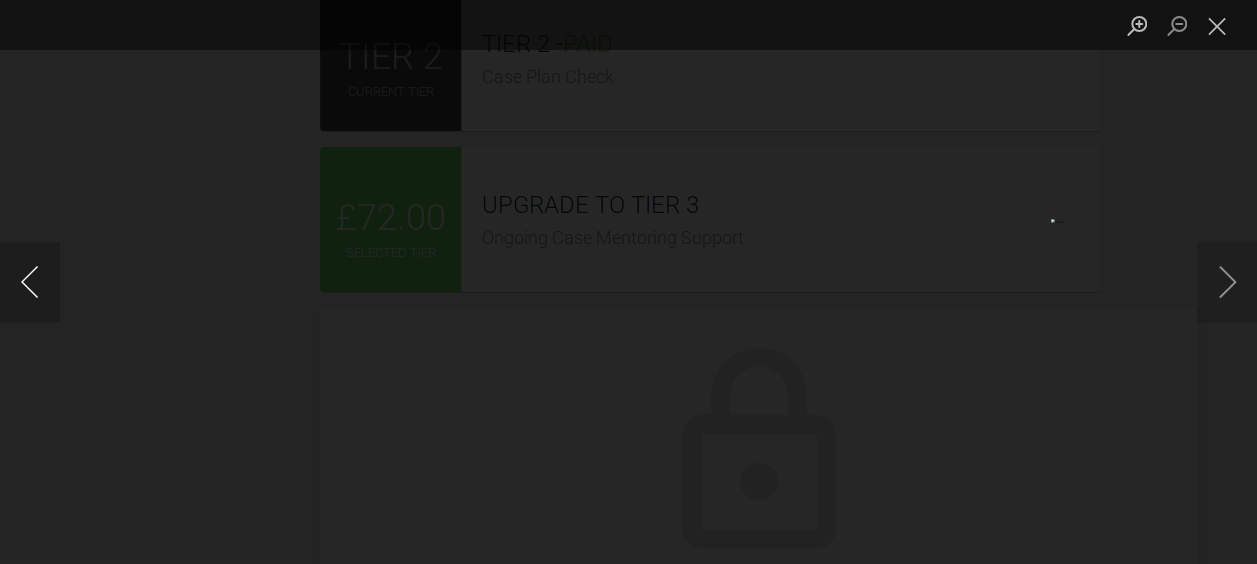 click at bounding box center [30, 282] 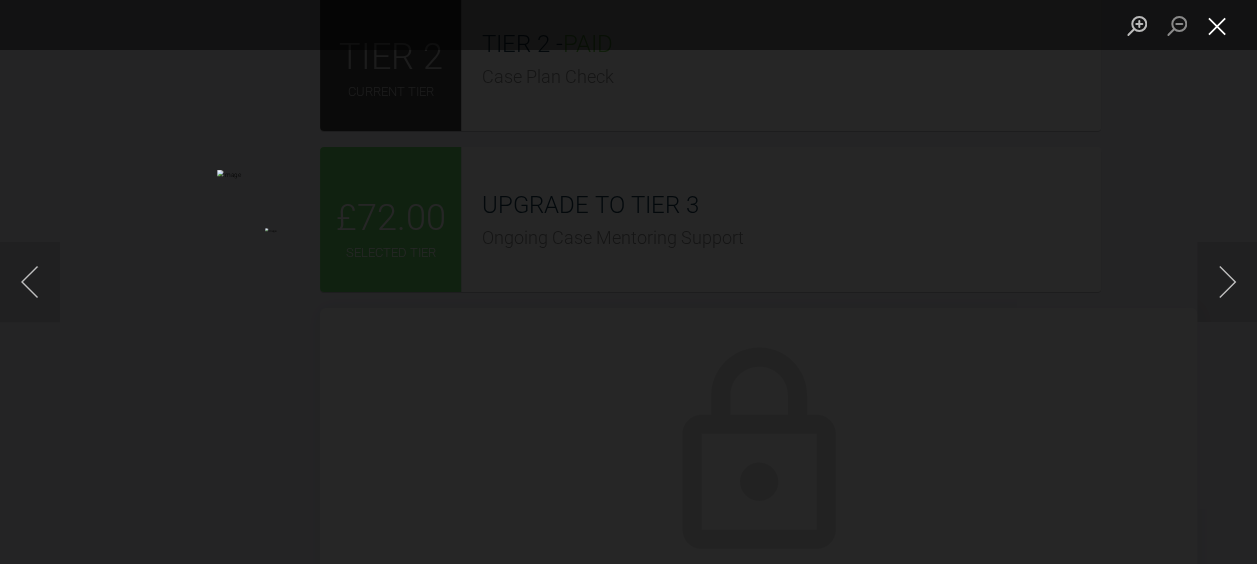 click at bounding box center [1217, 25] 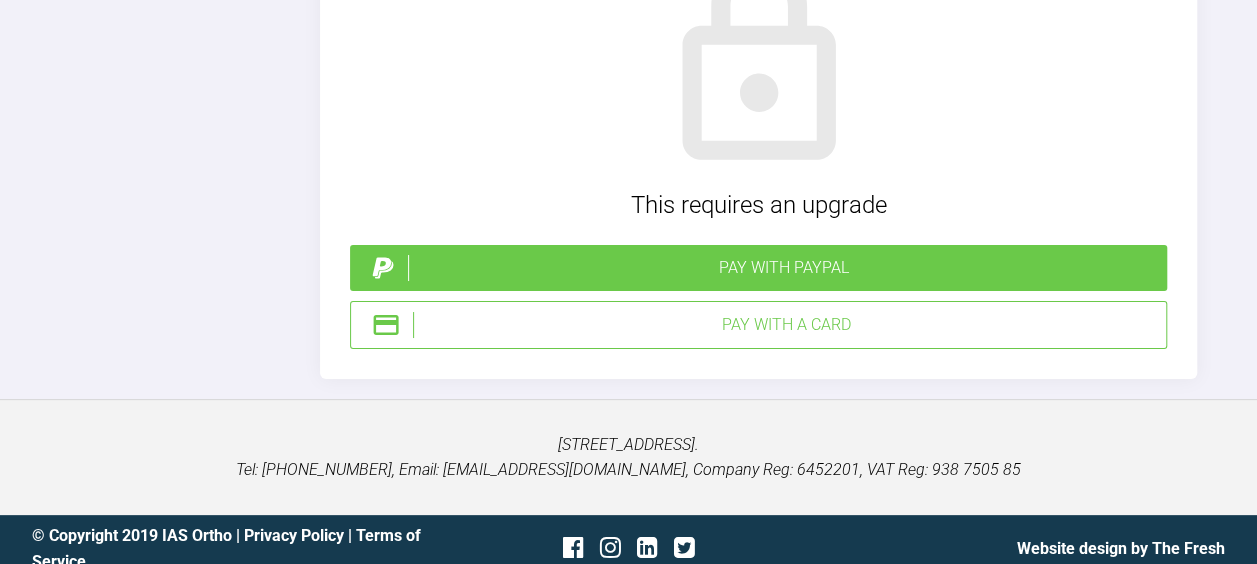 scroll, scrollTop: 18698, scrollLeft: 0, axis: vertical 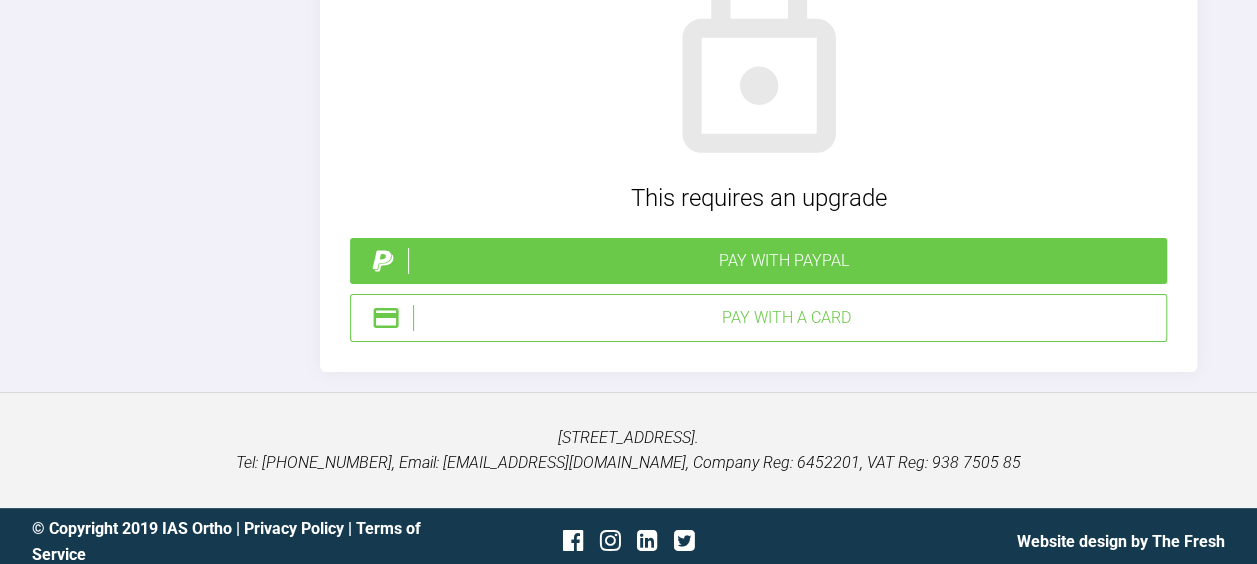 click at bounding box center [758, -811] 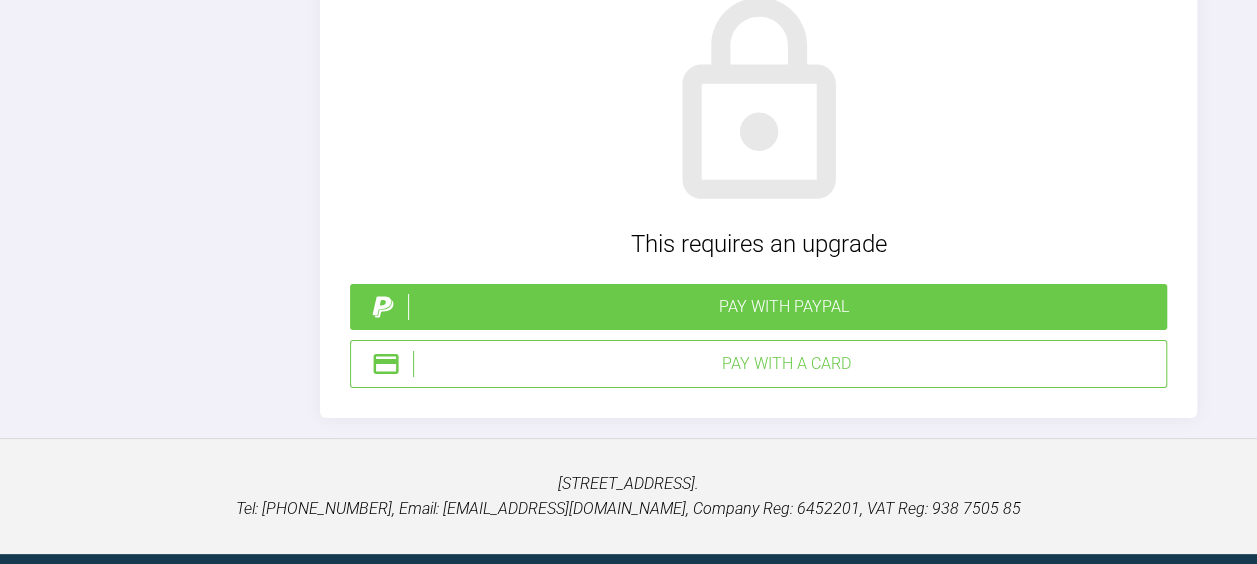 scroll, scrollTop: 18569, scrollLeft: 0, axis: vertical 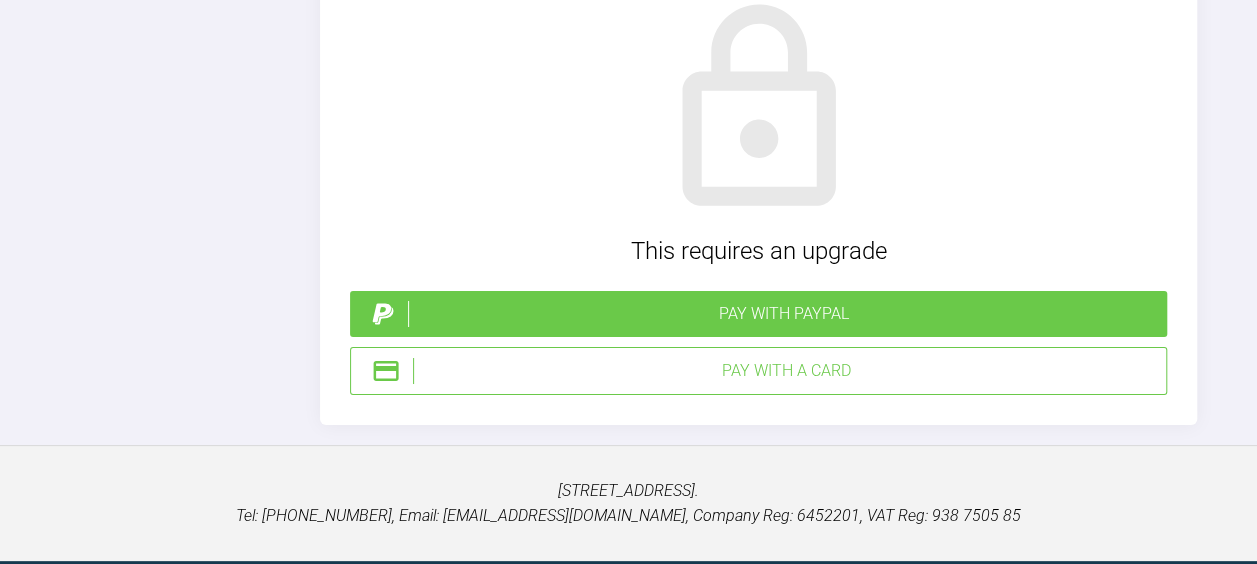 type on "Thanks for the advise . I have done similar error in another ongoing case, will be more careful. Thanks BW swati" 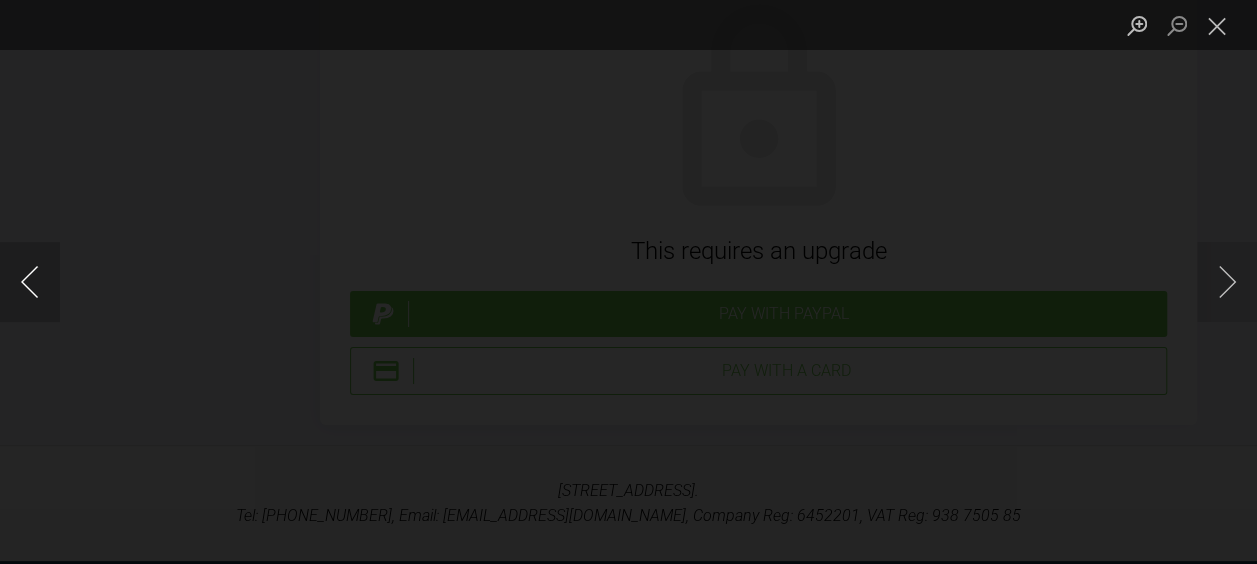 click at bounding box center (30, 282) 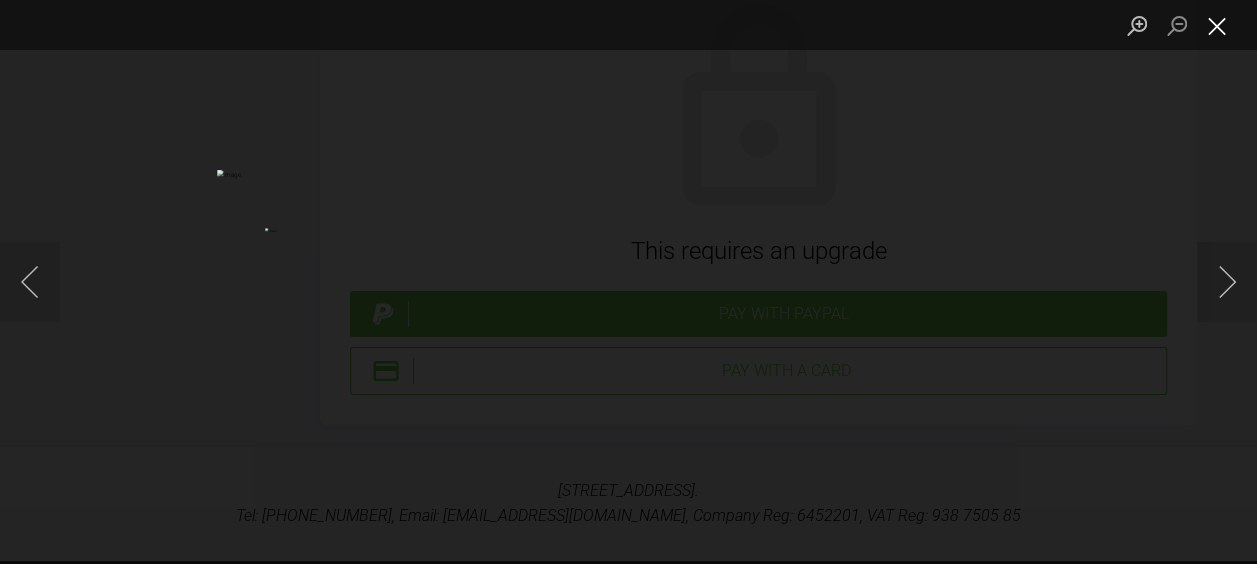 click at bounding box center (1217, 25) 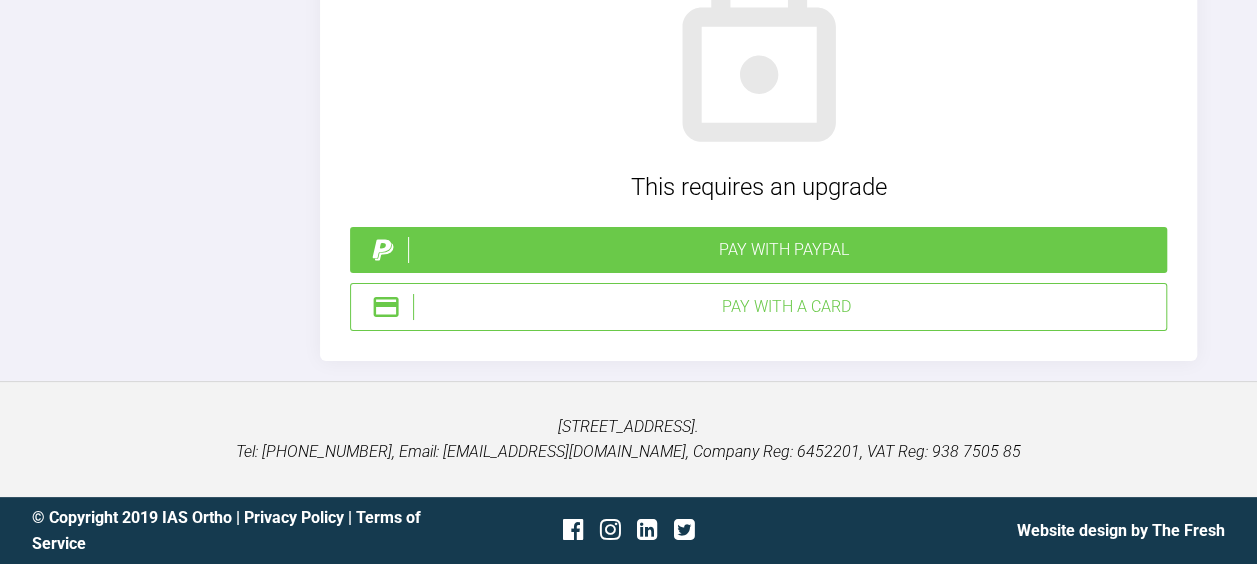 scroll, scrollTop: 19617, scrollLeft: 0, axis: vertical 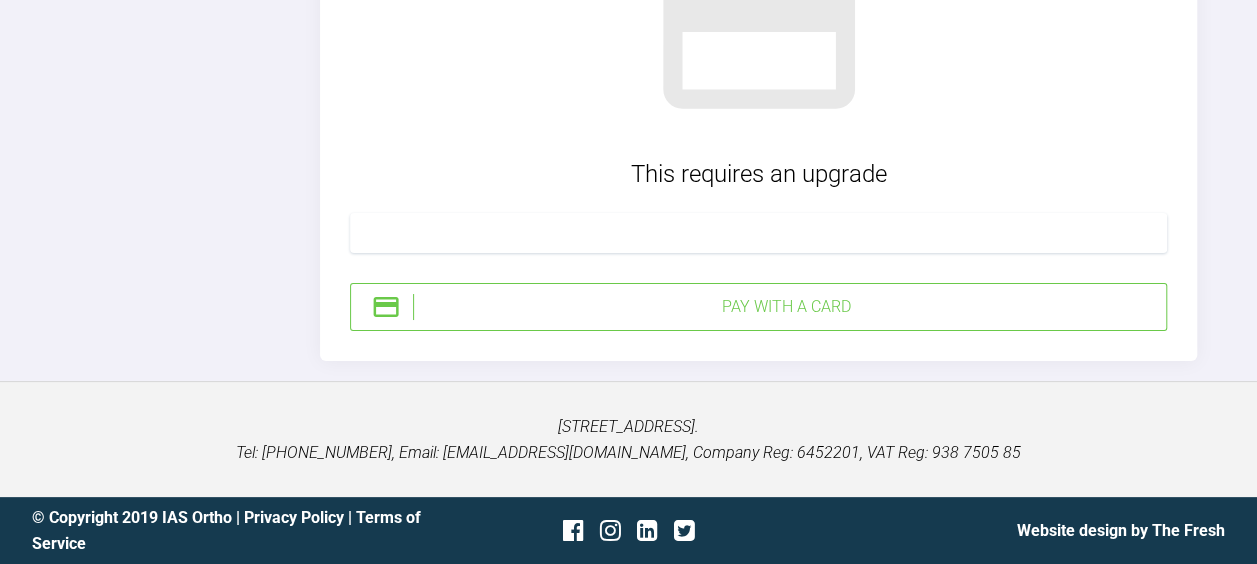 click on "Pay with a Card" at bounding box center [785, 307] 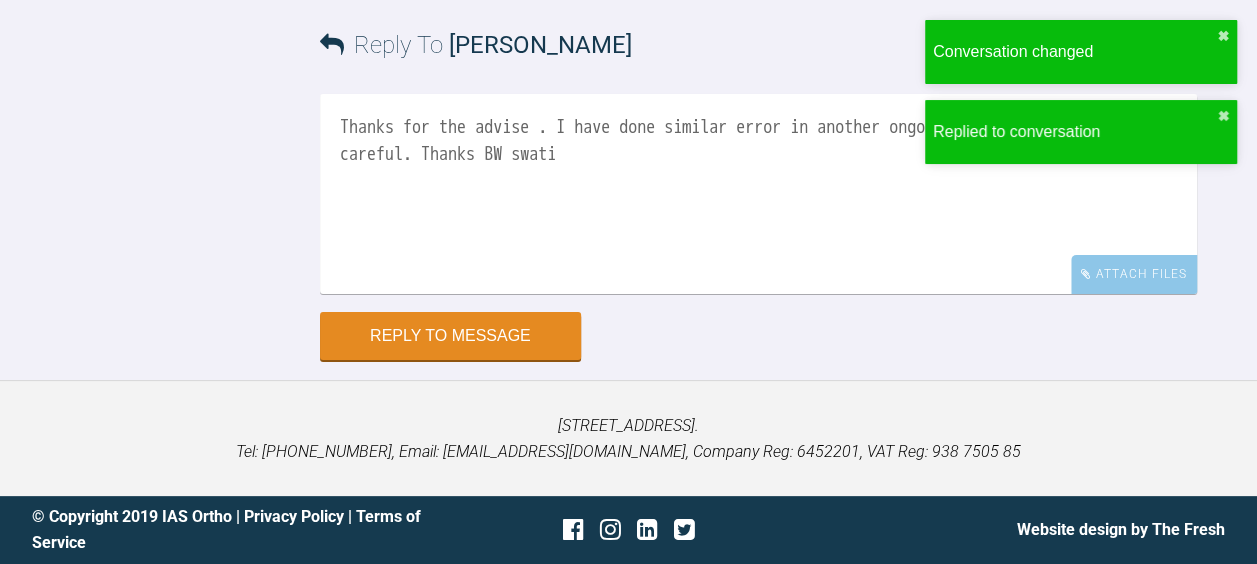 scroll, scrollTop: 19099, scrollLeft: 0, axis: vertical 